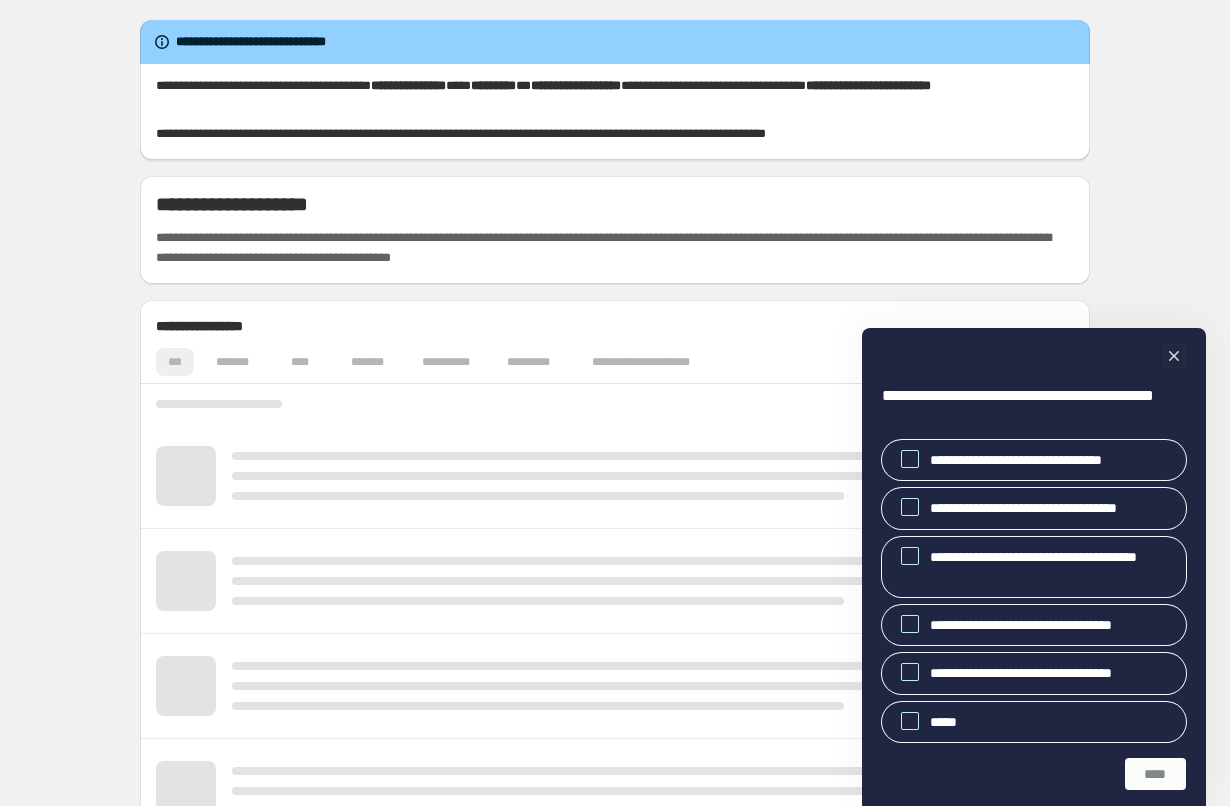scroll, scrollTop: 0, scrollLeft: 0, axis: both 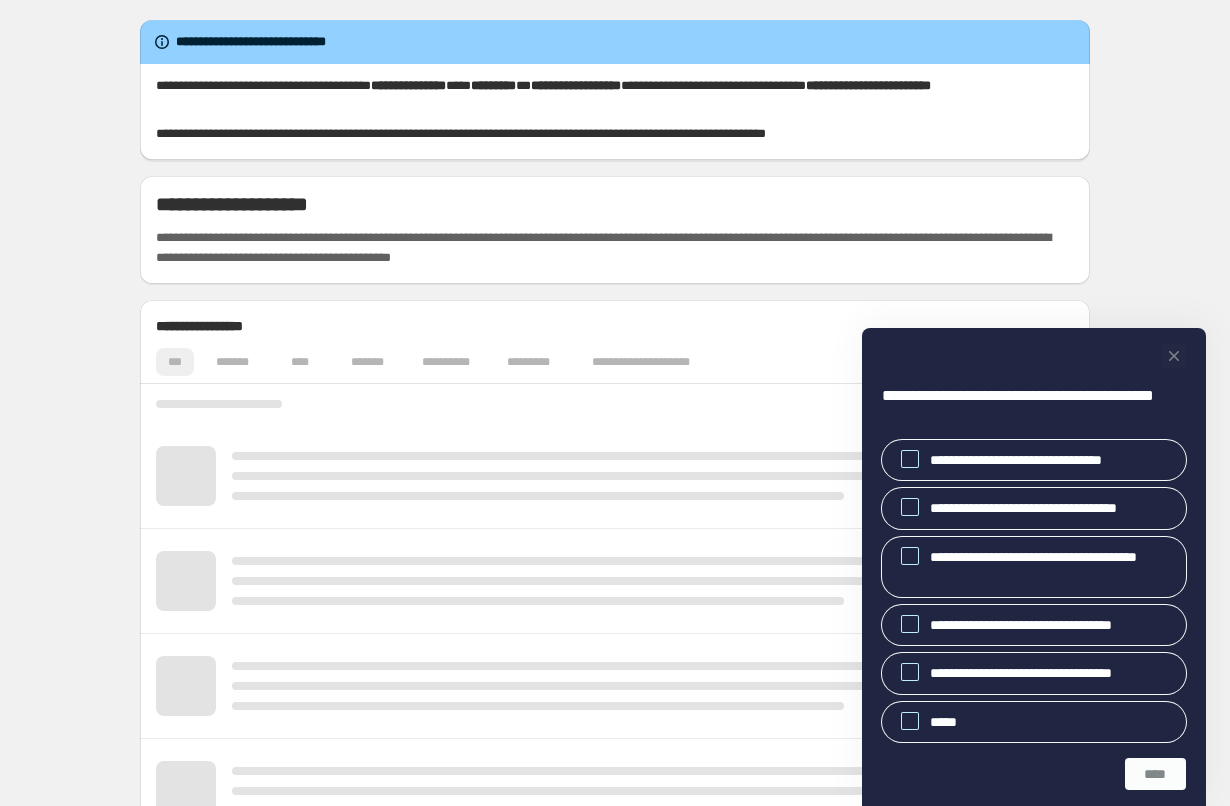 click 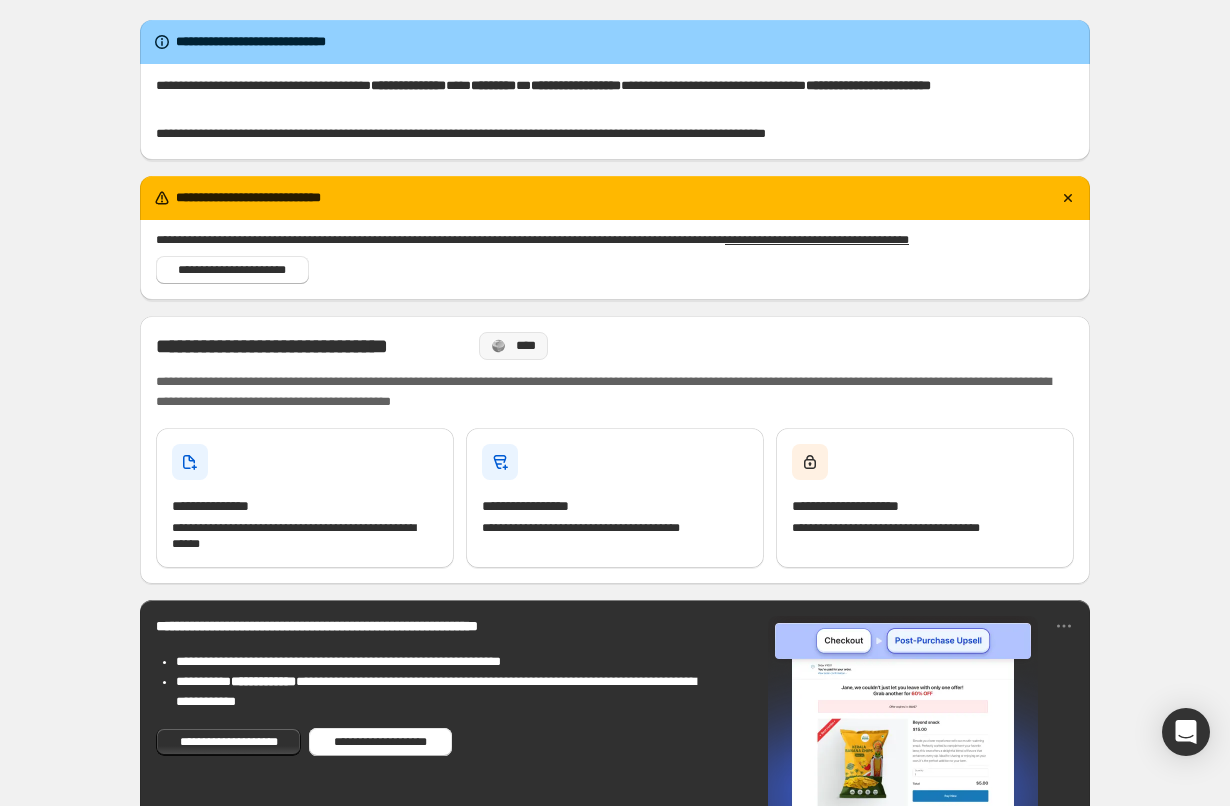click at bounding box center [498, 346] 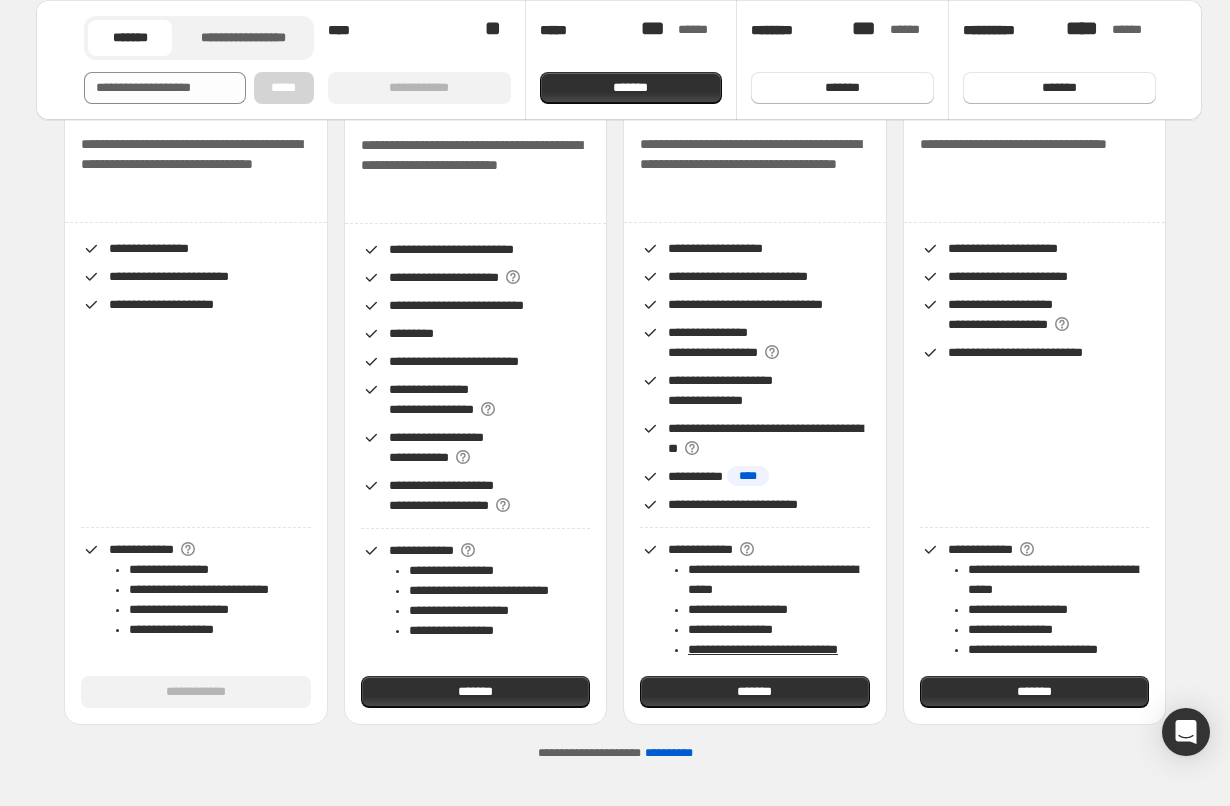 scroll, scrollTop: 201, scrollLeft: 0, axis: vertical 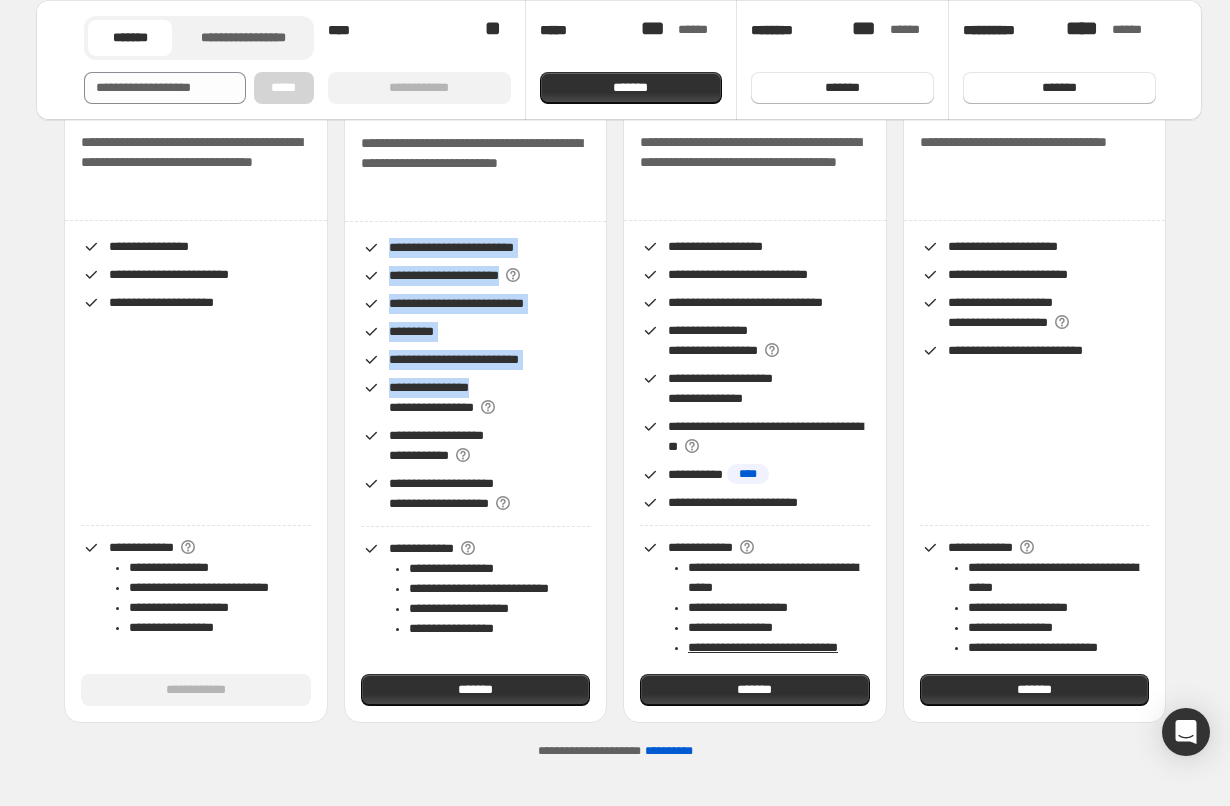 drag, startPoint x: 369, startPoint y: 239, endPoint x: 522, endPoint y: 390, distance: 214.96512 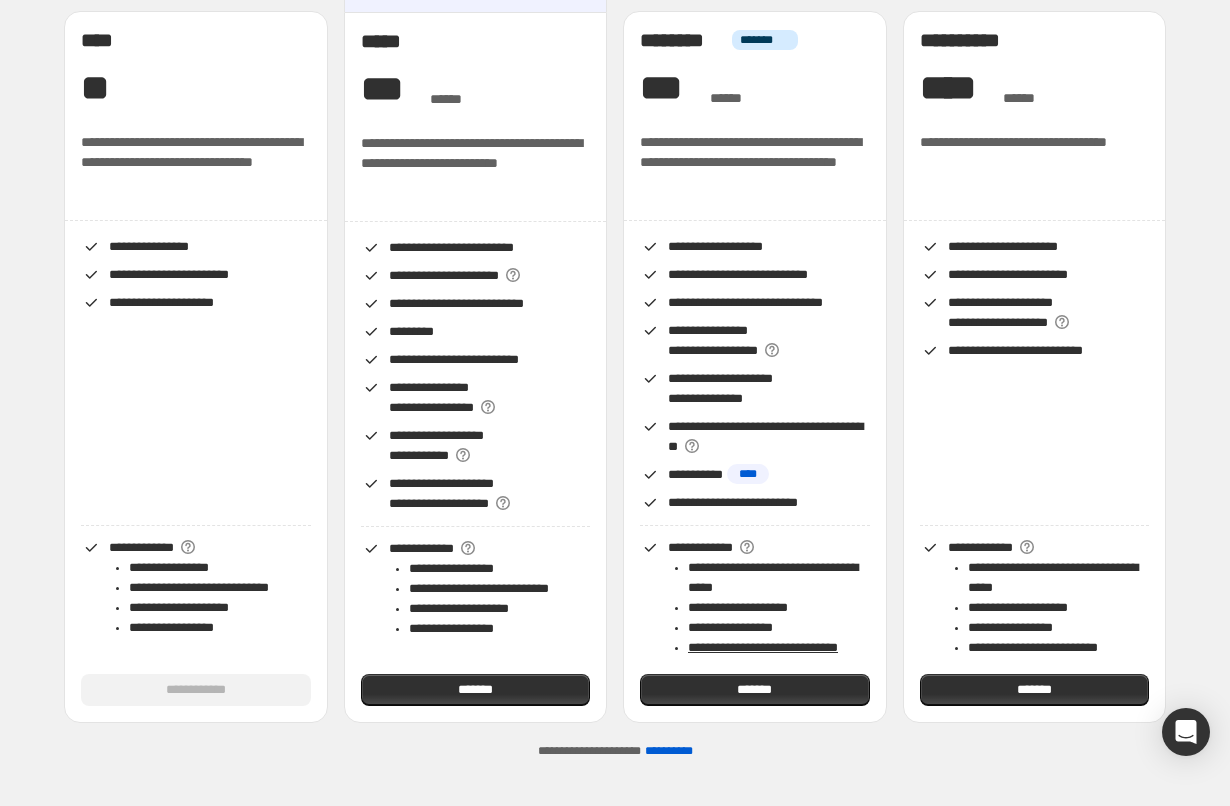 scroll, scrollTop: 0, scrollLeft: 0, axis: both 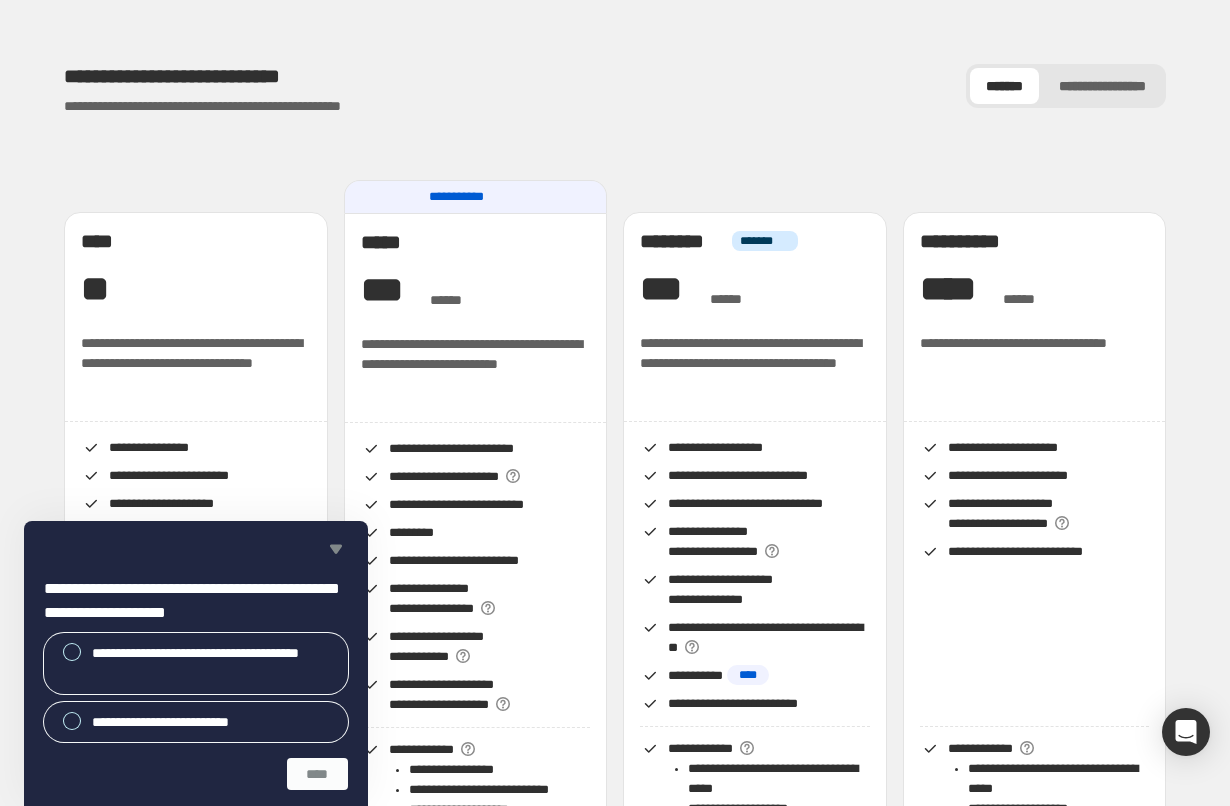 click 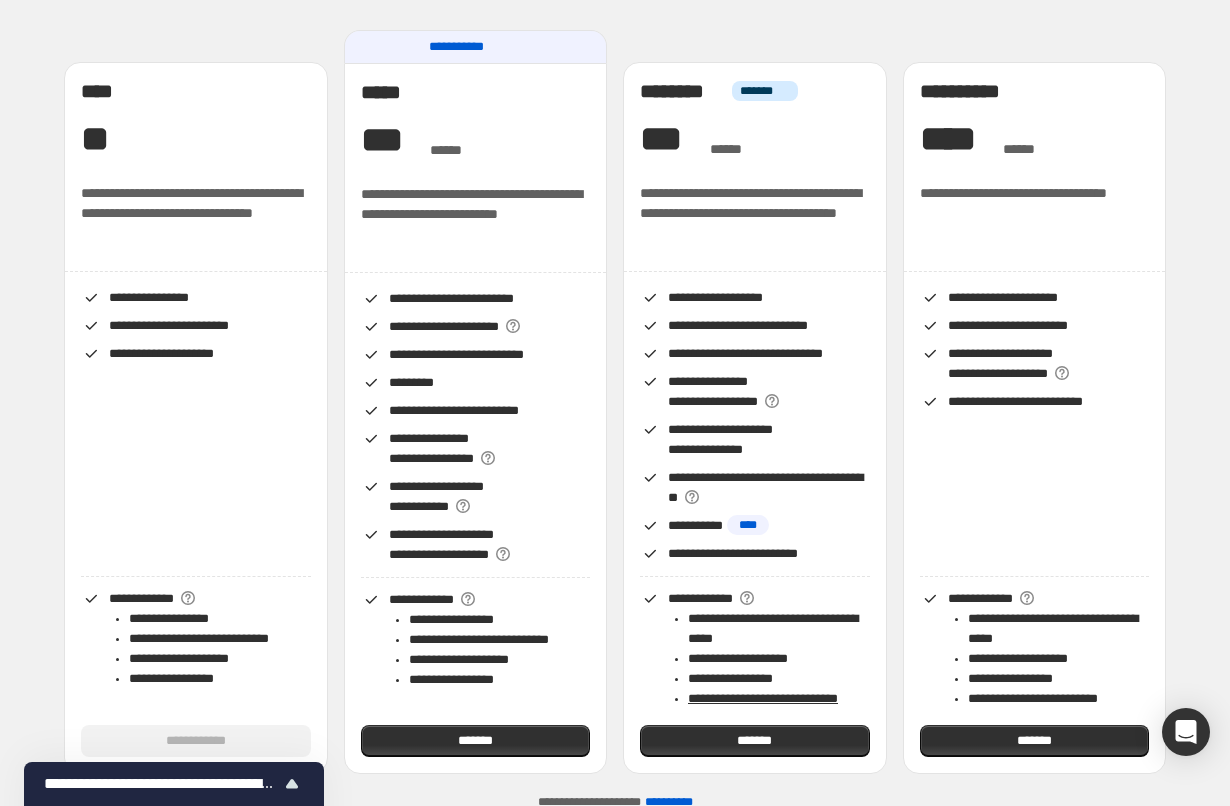scroll, scrollTop: 125, scrollLeft: 0, axis: vertical 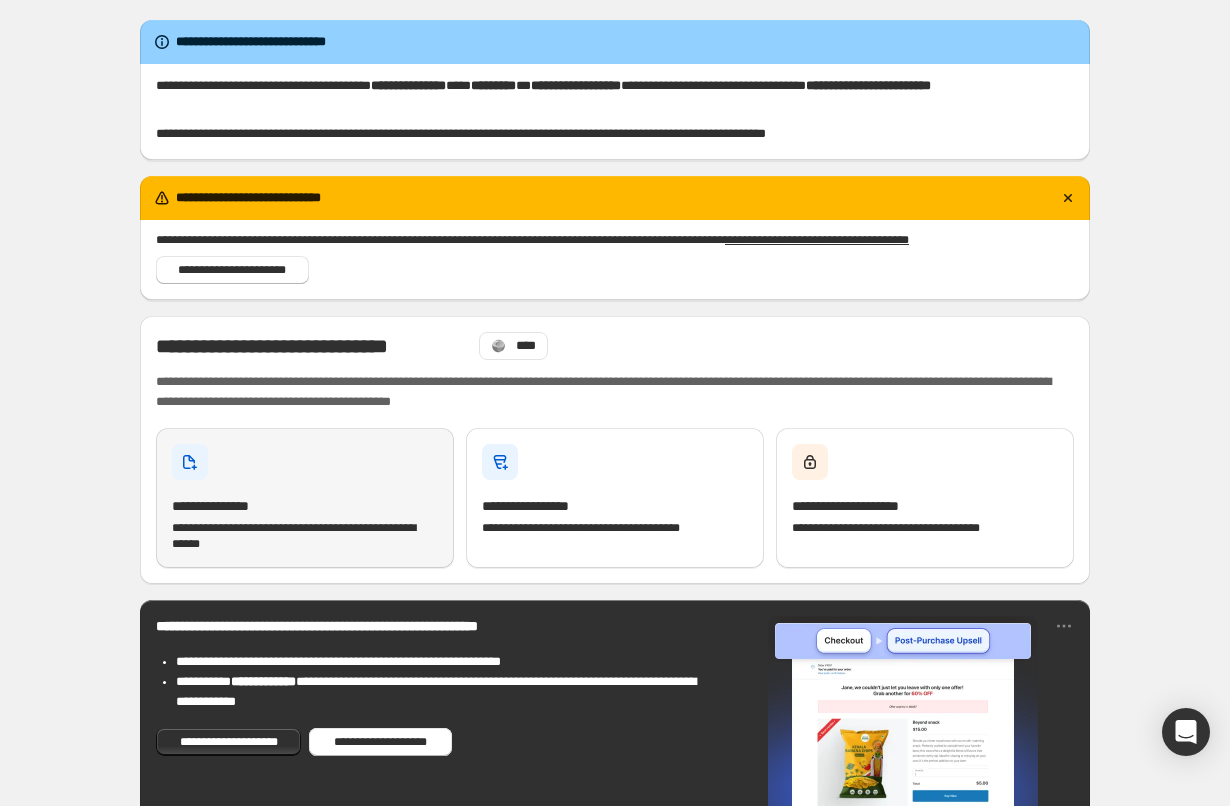 click on "**********" at bounding box center (305, 536) 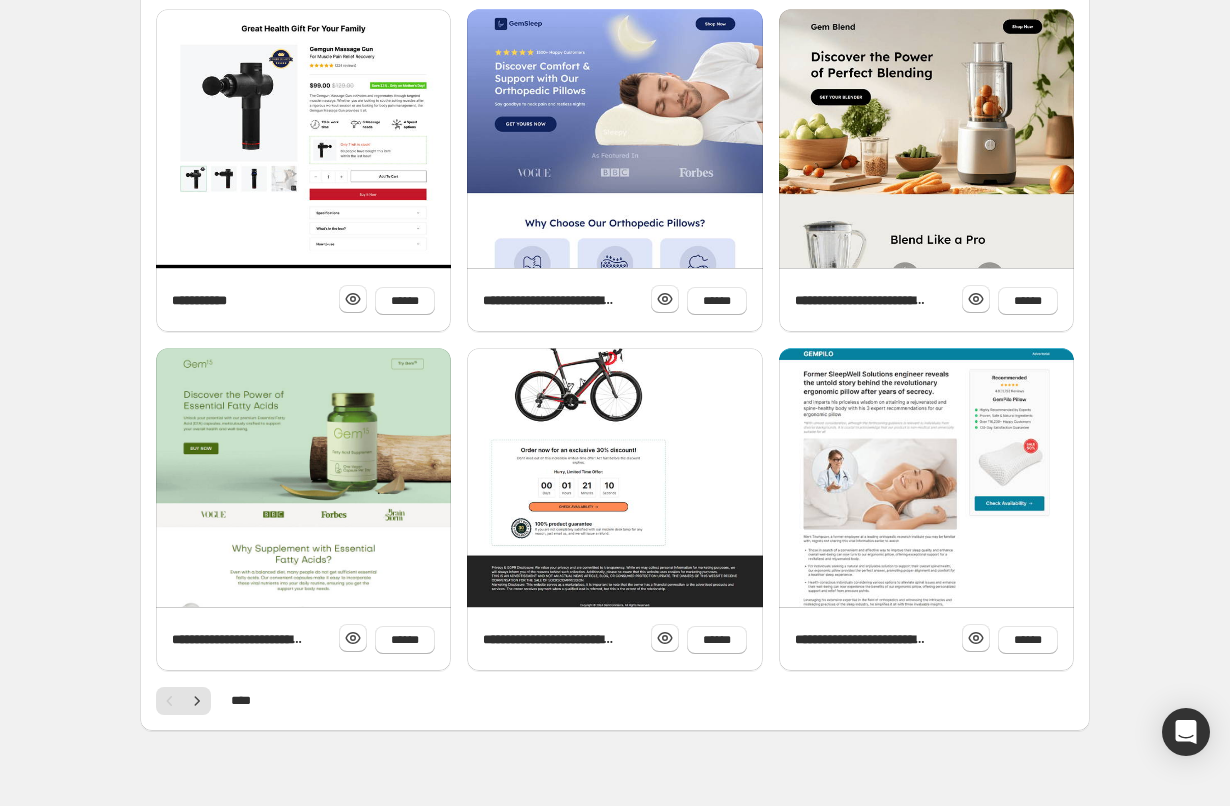 scroll, scrollTop: 634, scrollLeft: 0, axis: vertical 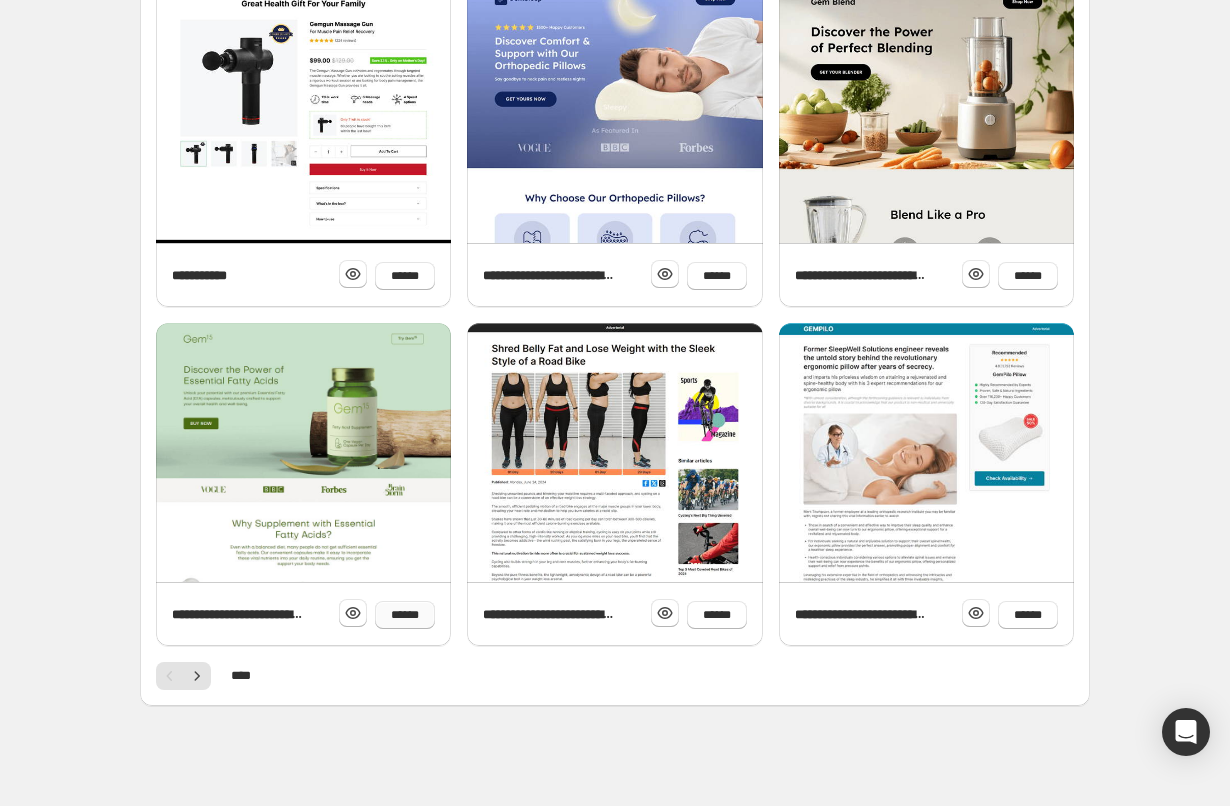 click on "******" at bounding box center (405, 615) 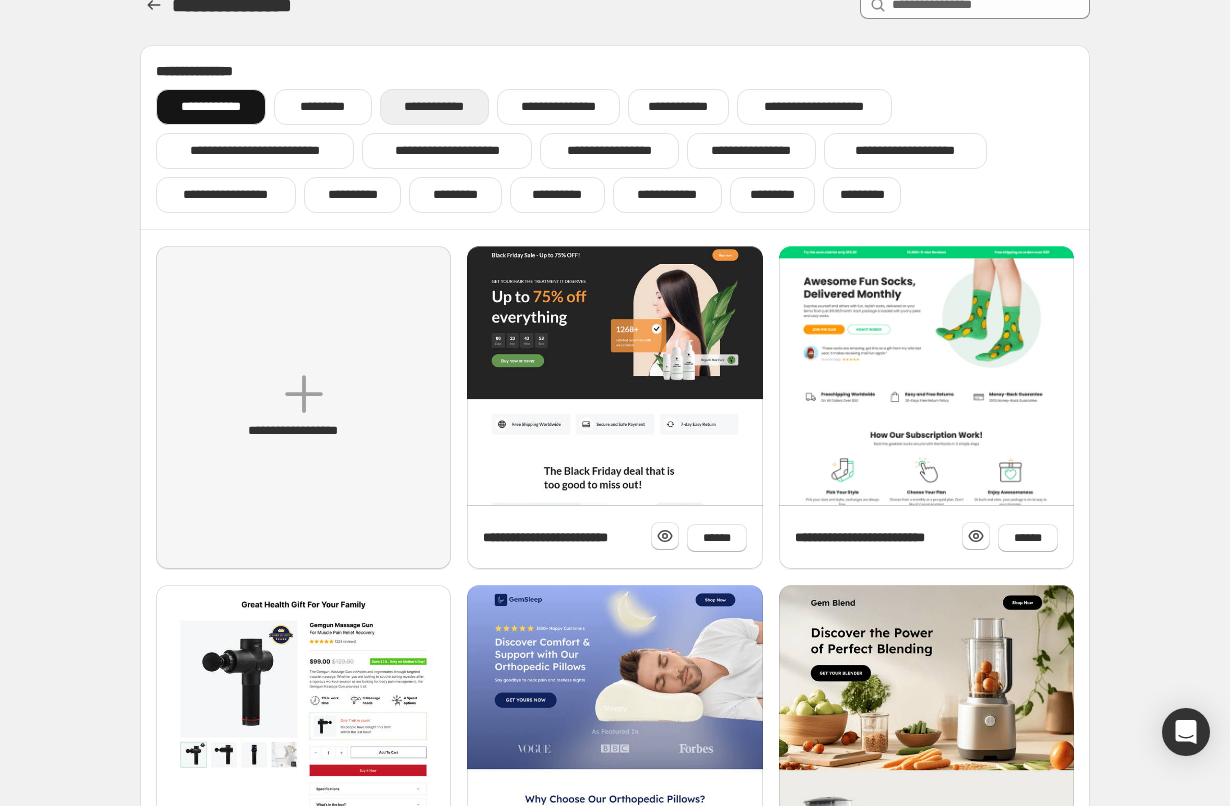 scroll, scrollTop: 0, scrollLeft: 0, axis: both 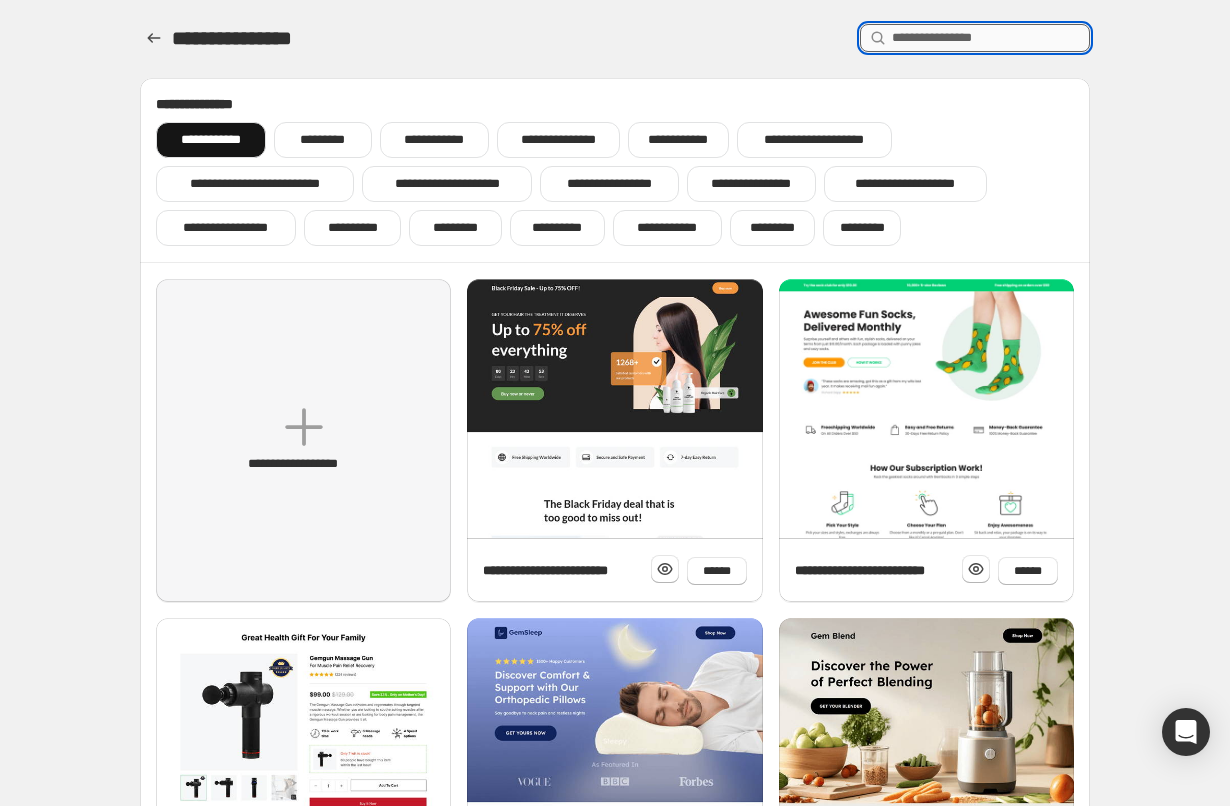 click at bounding box center [991, 38] 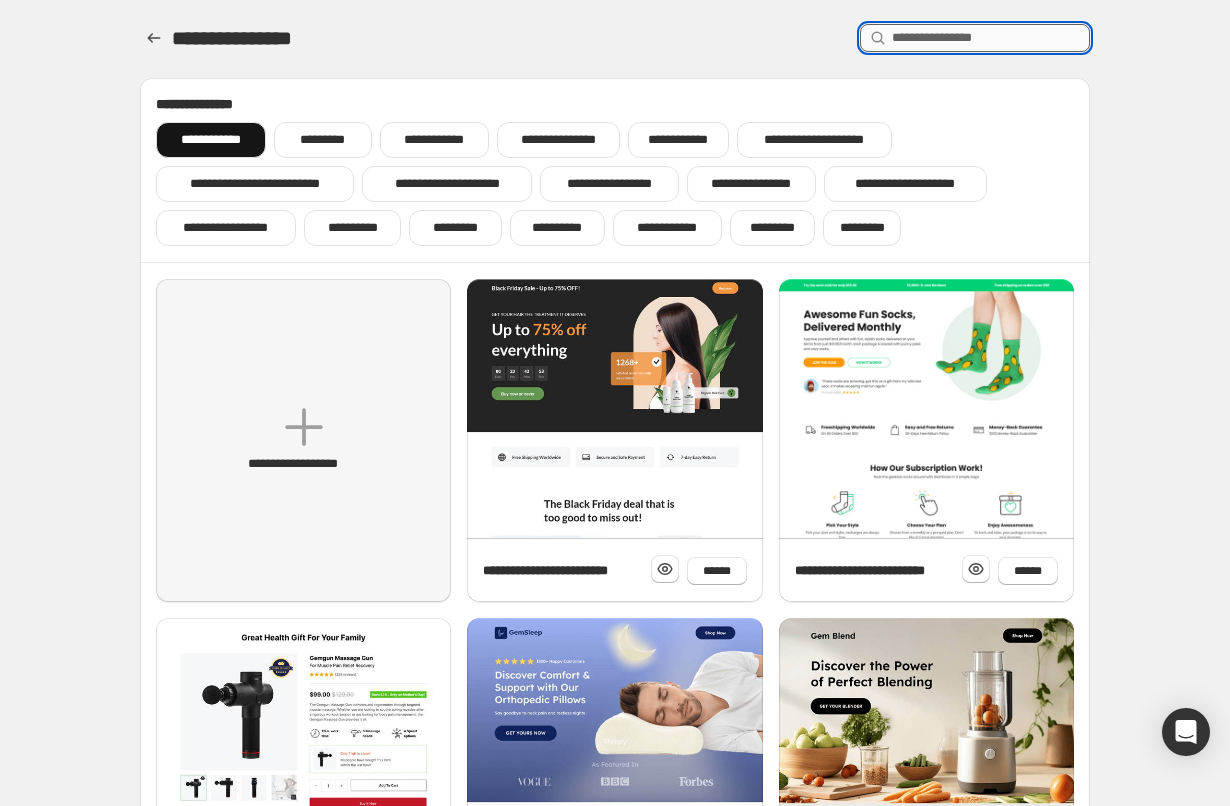 paste on "**********" 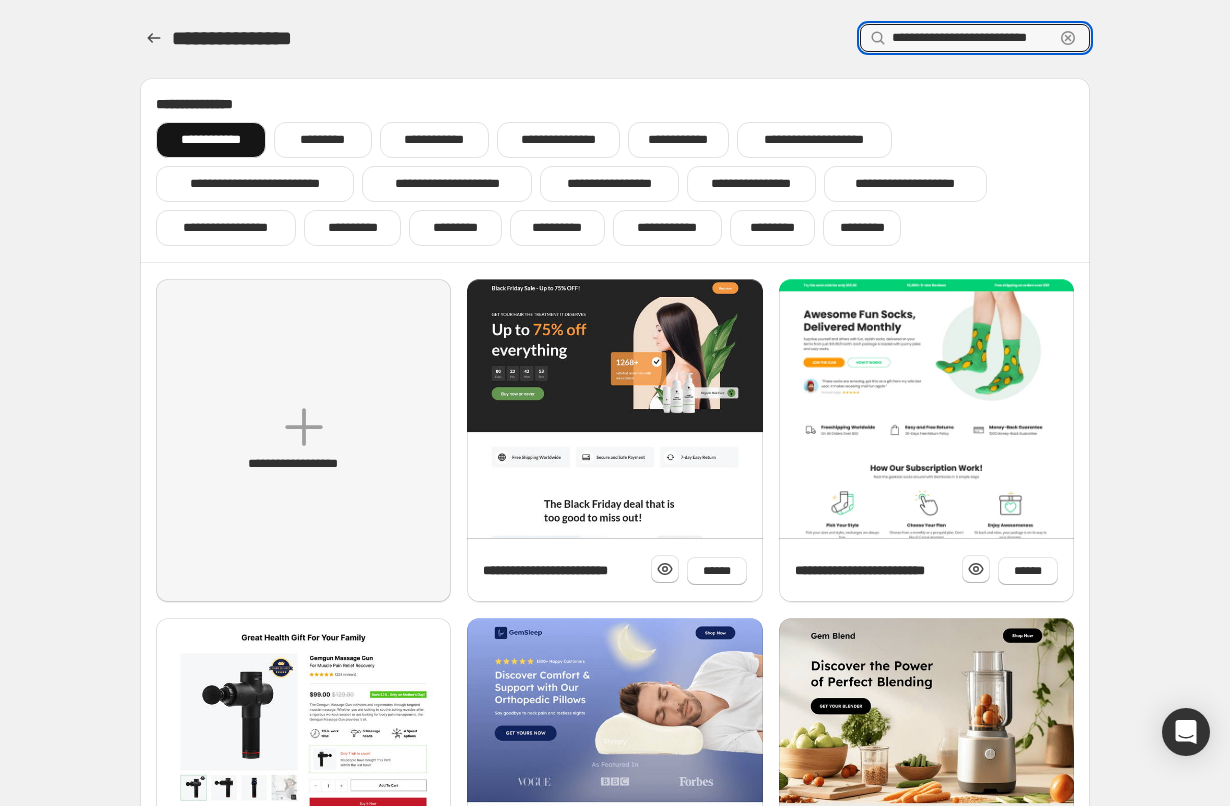 scroll, scrollTop: 0, scrollLeft: 30, axis: horizontal 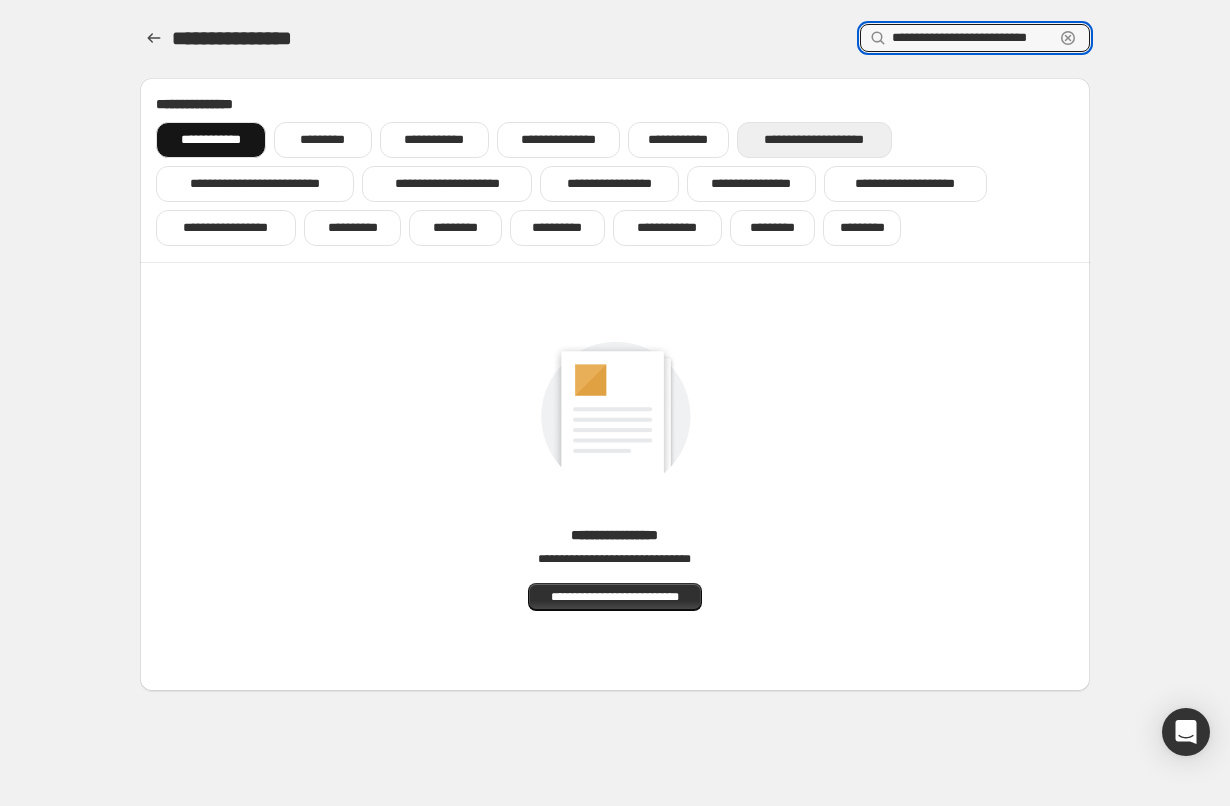 type on "**********" 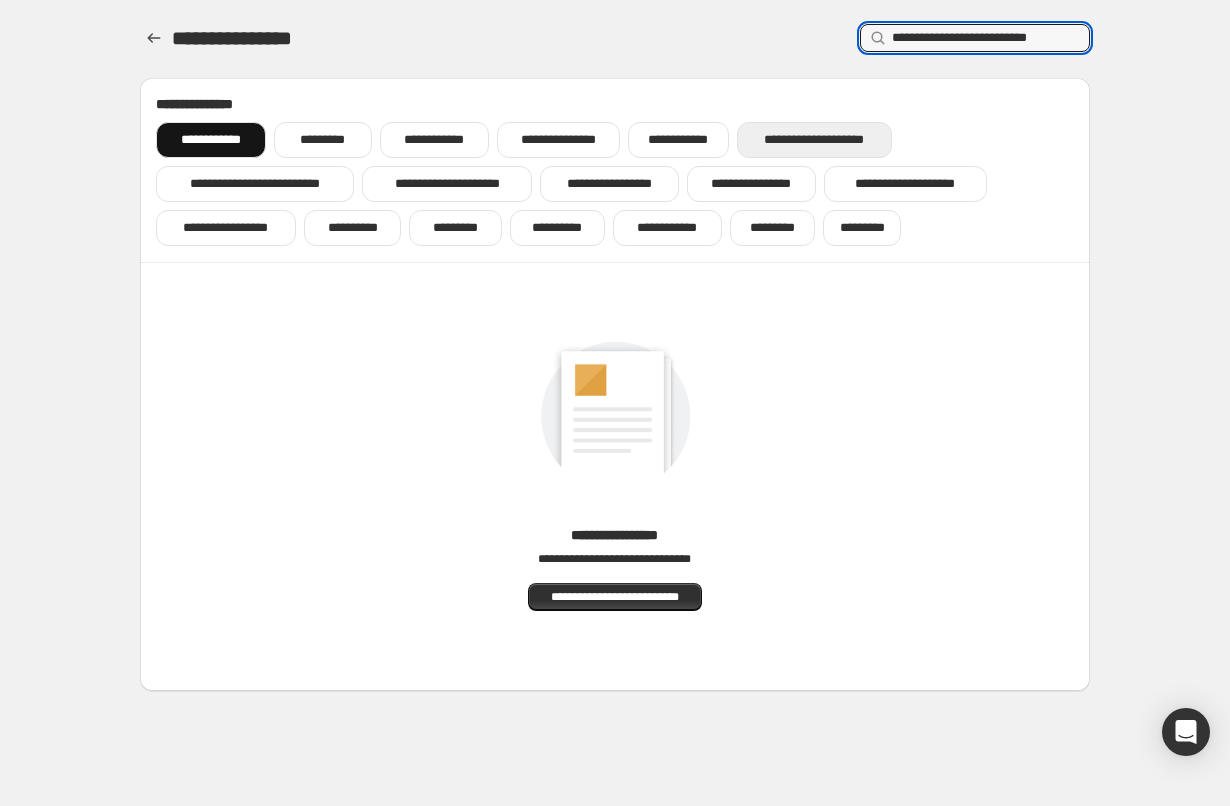 click on "**********" at bounding box center [815, 140] 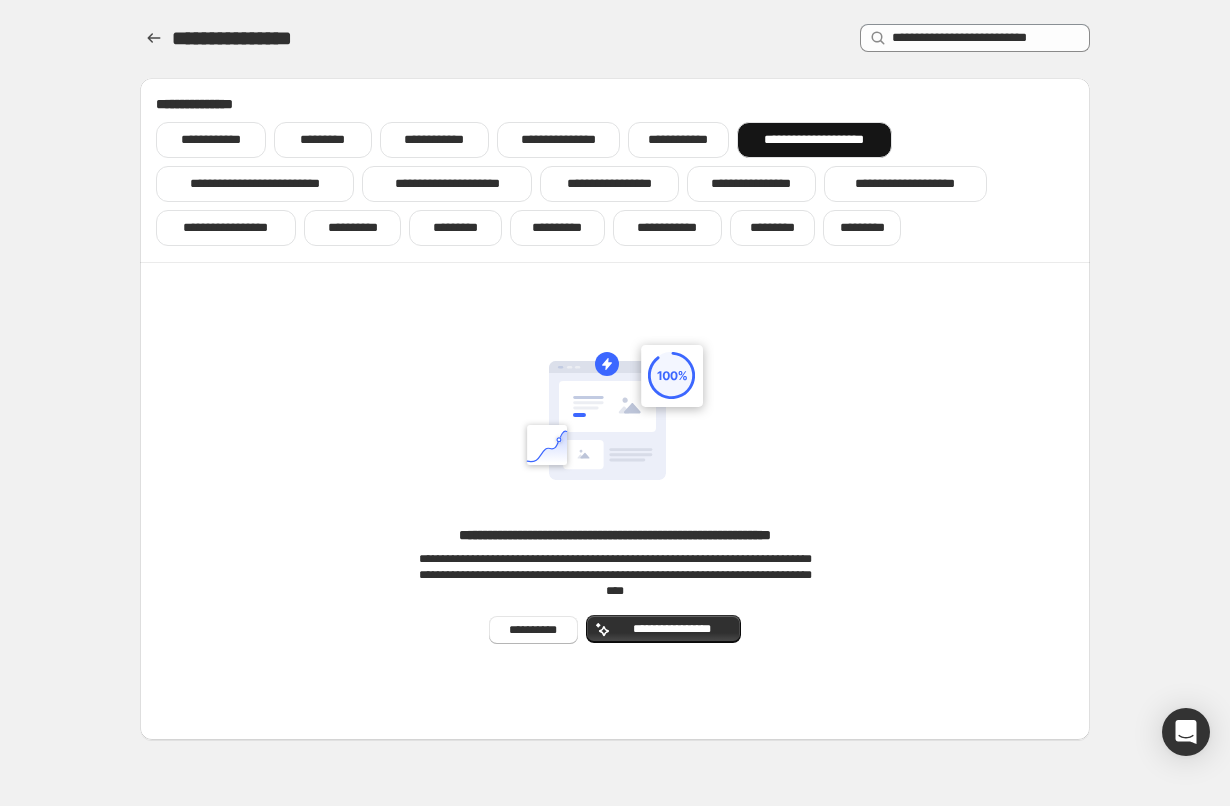 click on "**********" at bounding box center [615, 184] 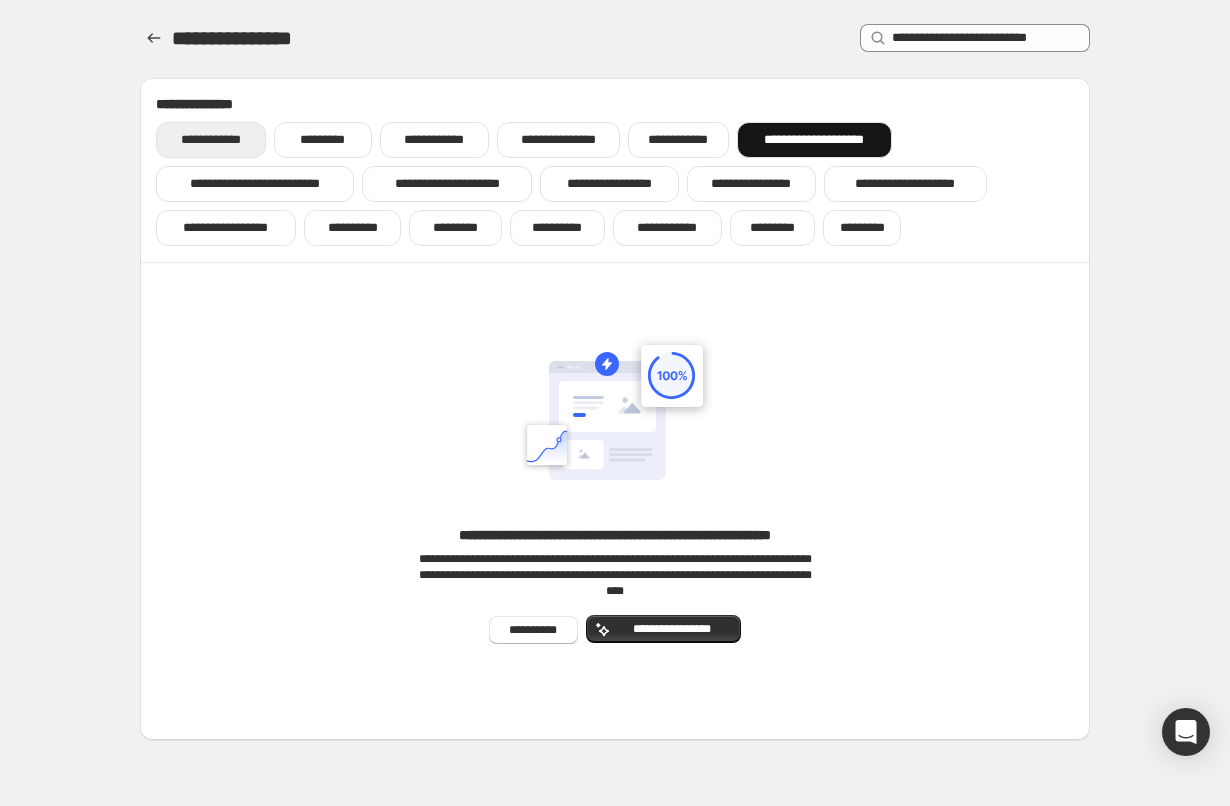 click on "**********" at bounding box center (211, 140) 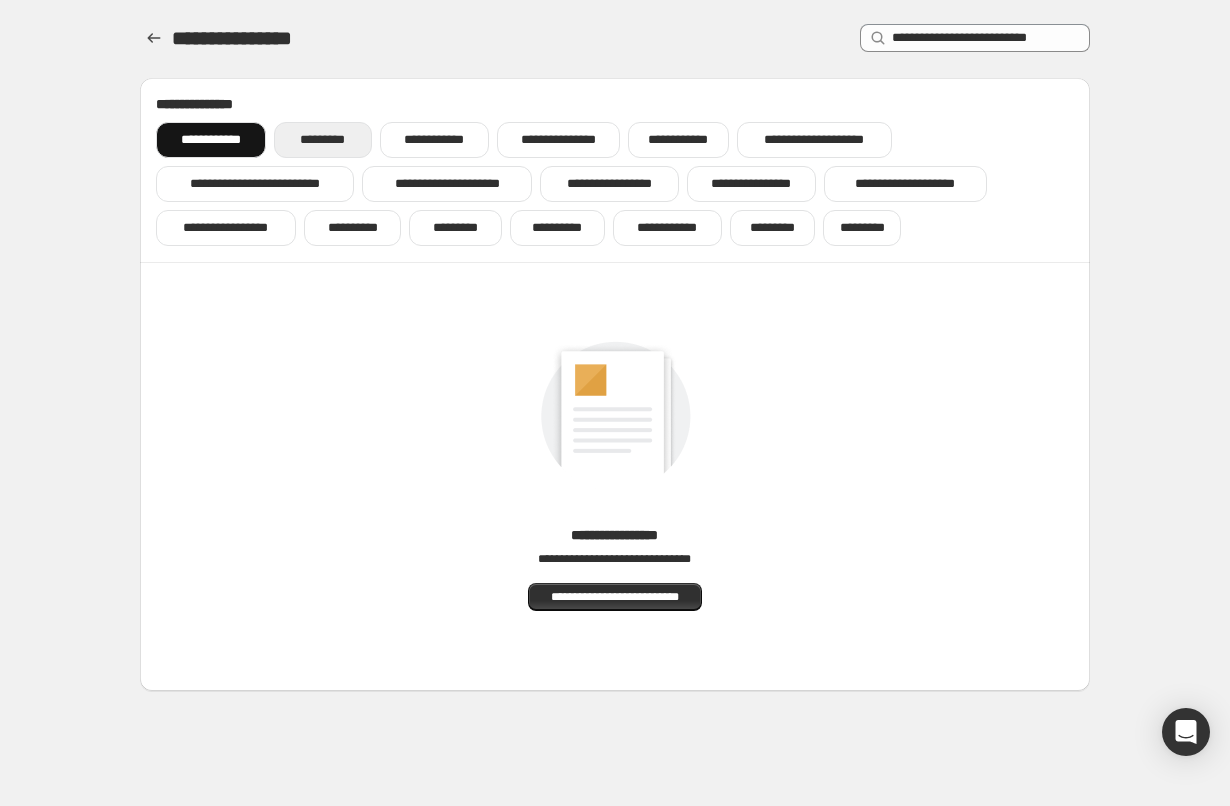 click on "*********" at bounding box center [322, 140] 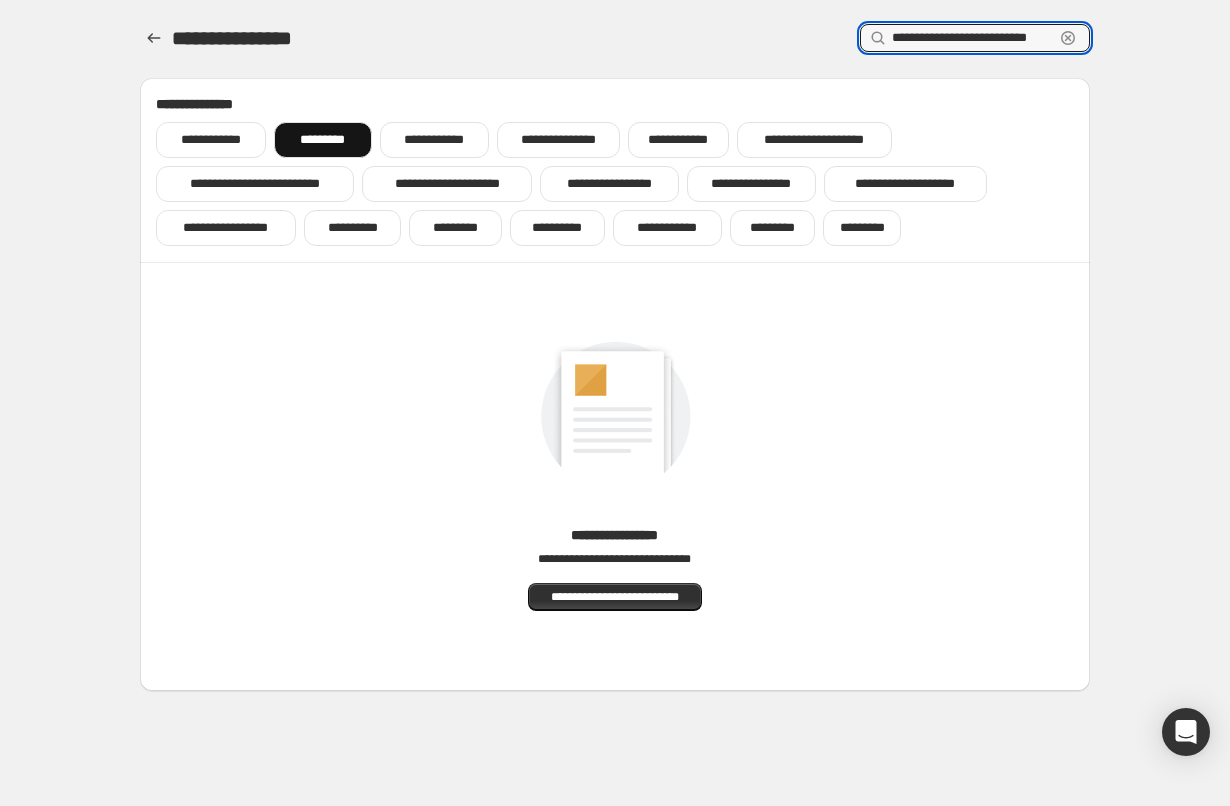drag, startPoint x: 1072, startPoint y: 37, endPoint x: 818, endPoint y: 38, distance: 254.00197 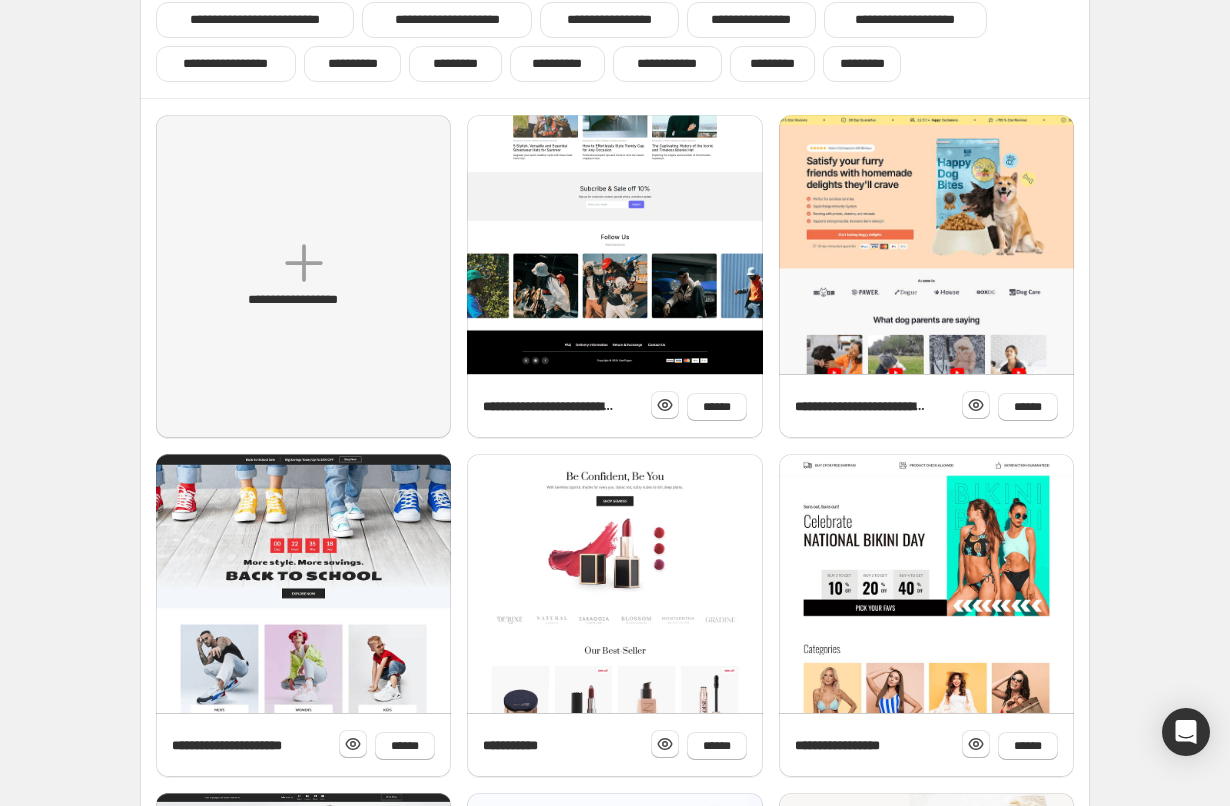 scroll, scrollTop: 196, scrollLeft: 0, axis: vertical 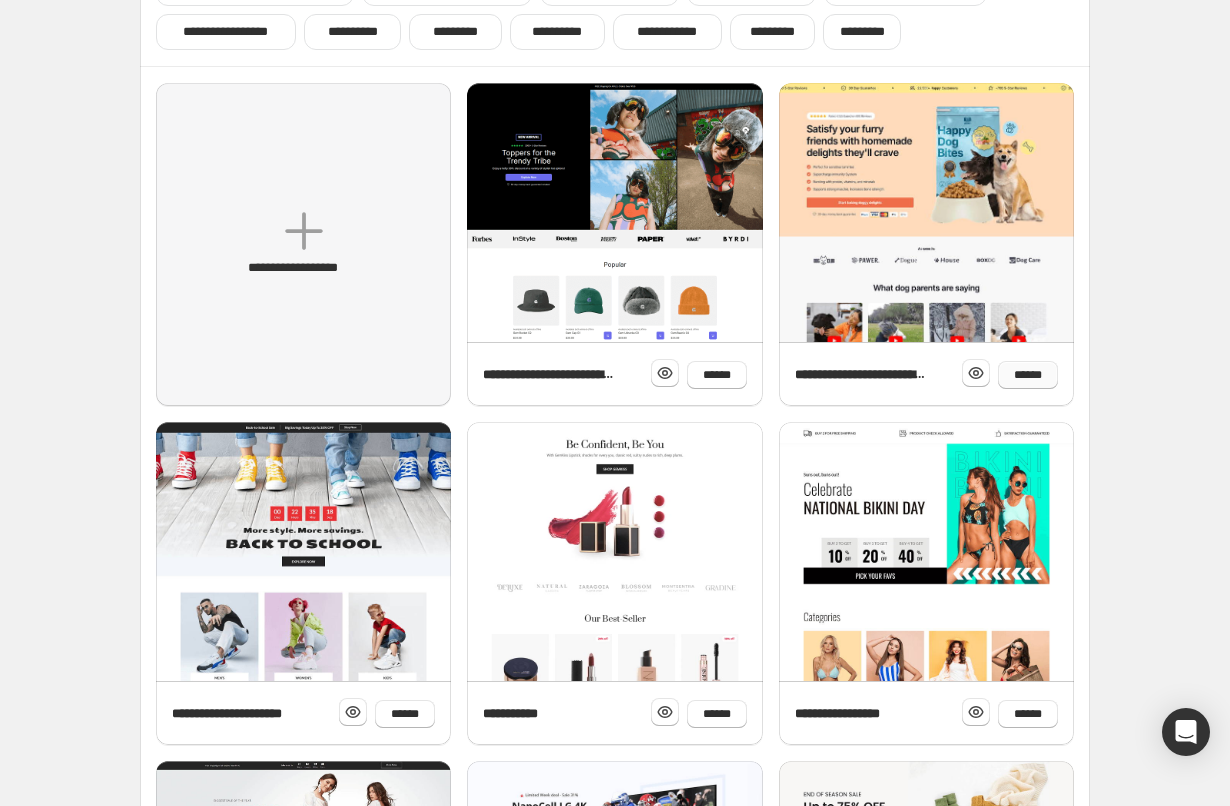 type 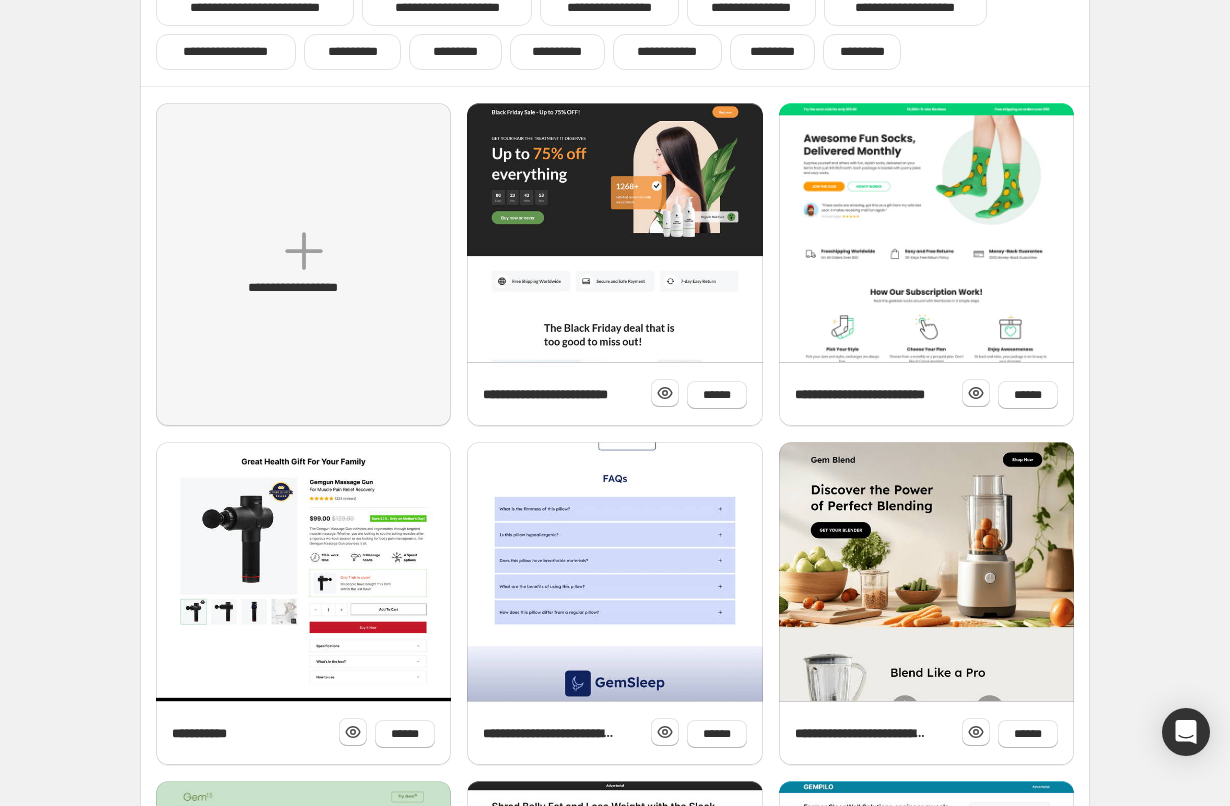 scroll, scrollTop: 0, scrollLeft: 0, axis: both 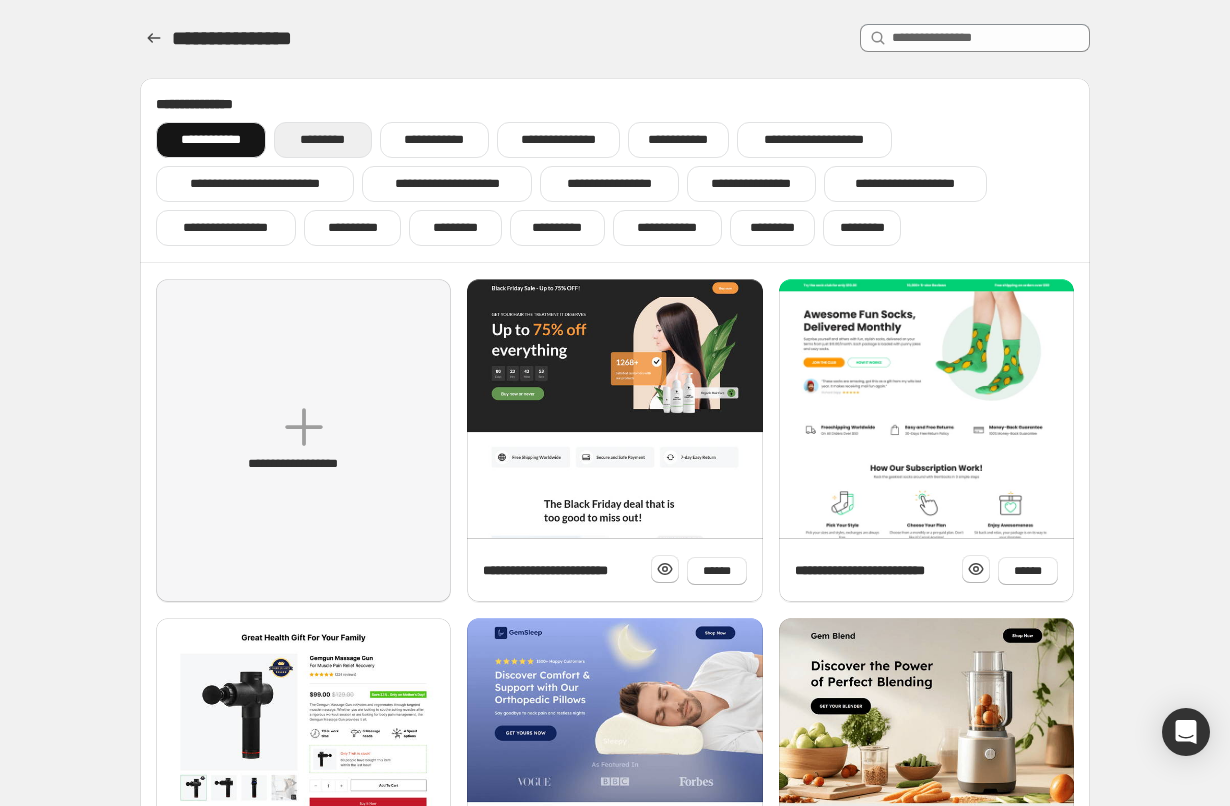 click on "*********" at bounding box center (322, 140) 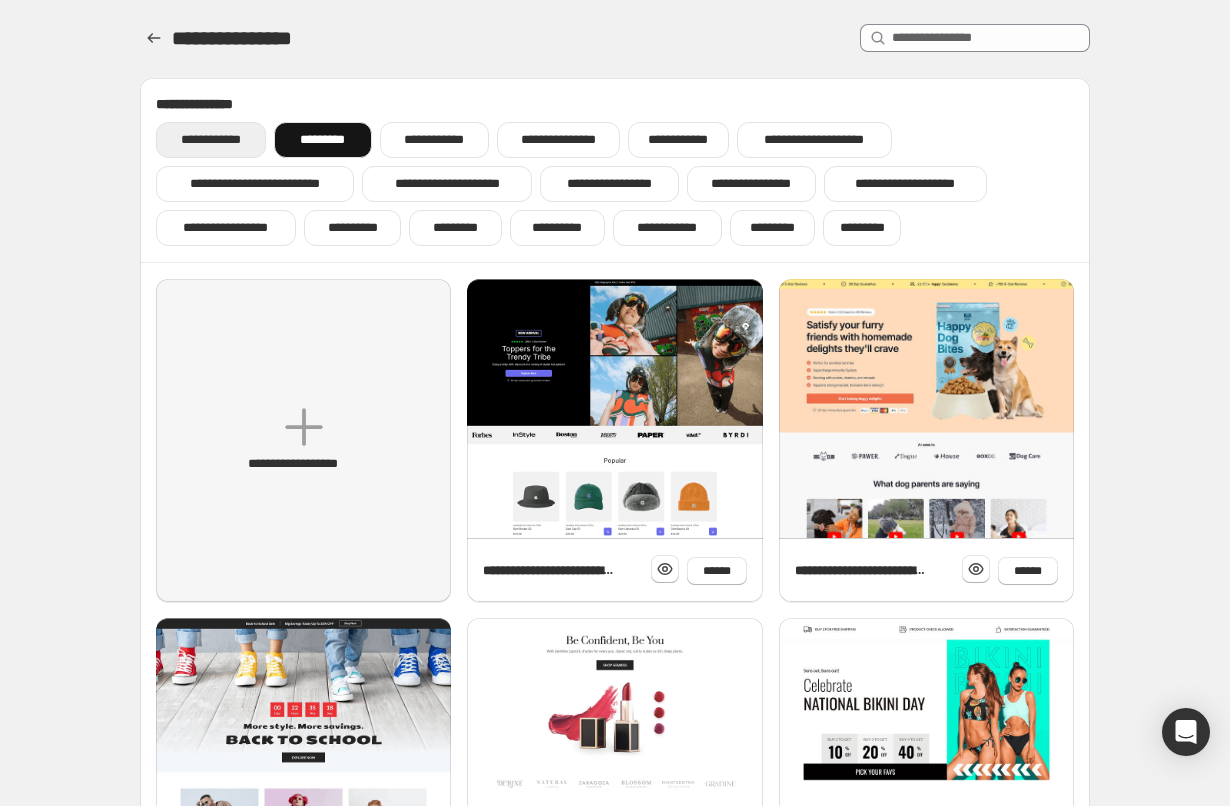 click on "**********" at bounding box center (211, 140) 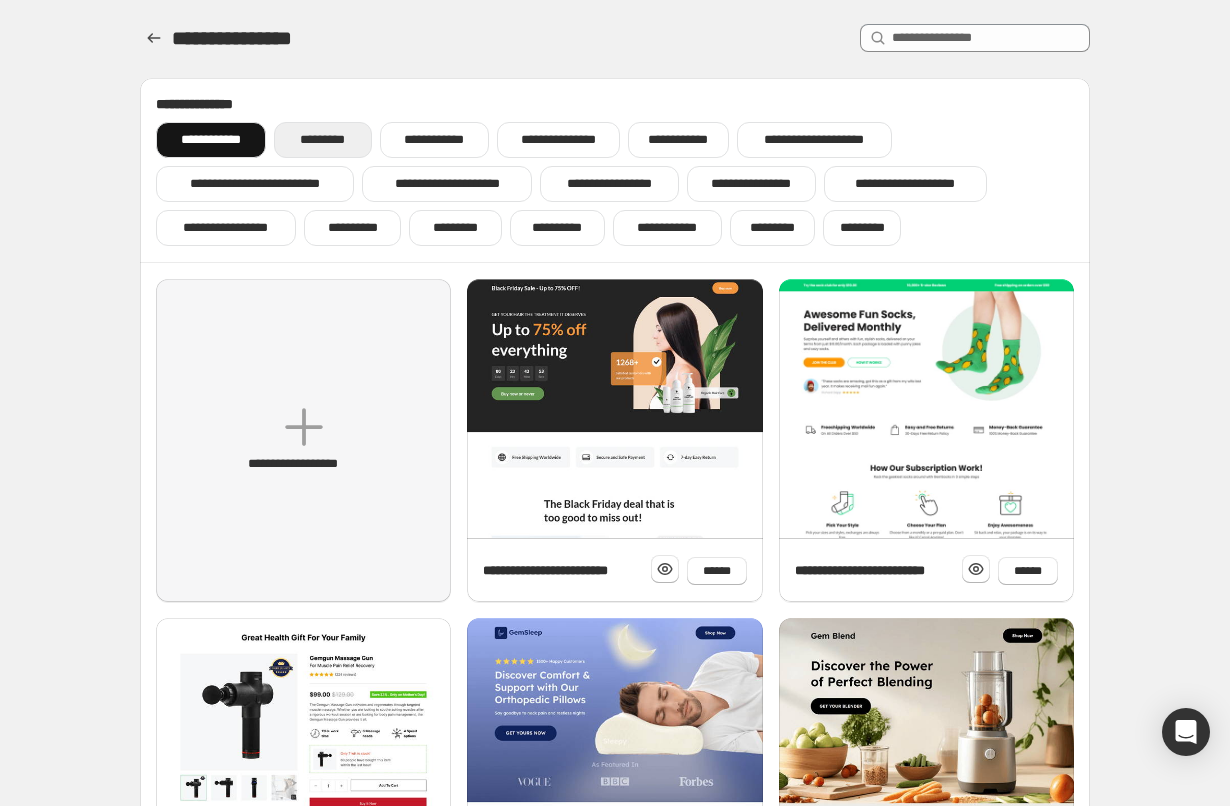 click on "*********" at bounding box center [322, 140] 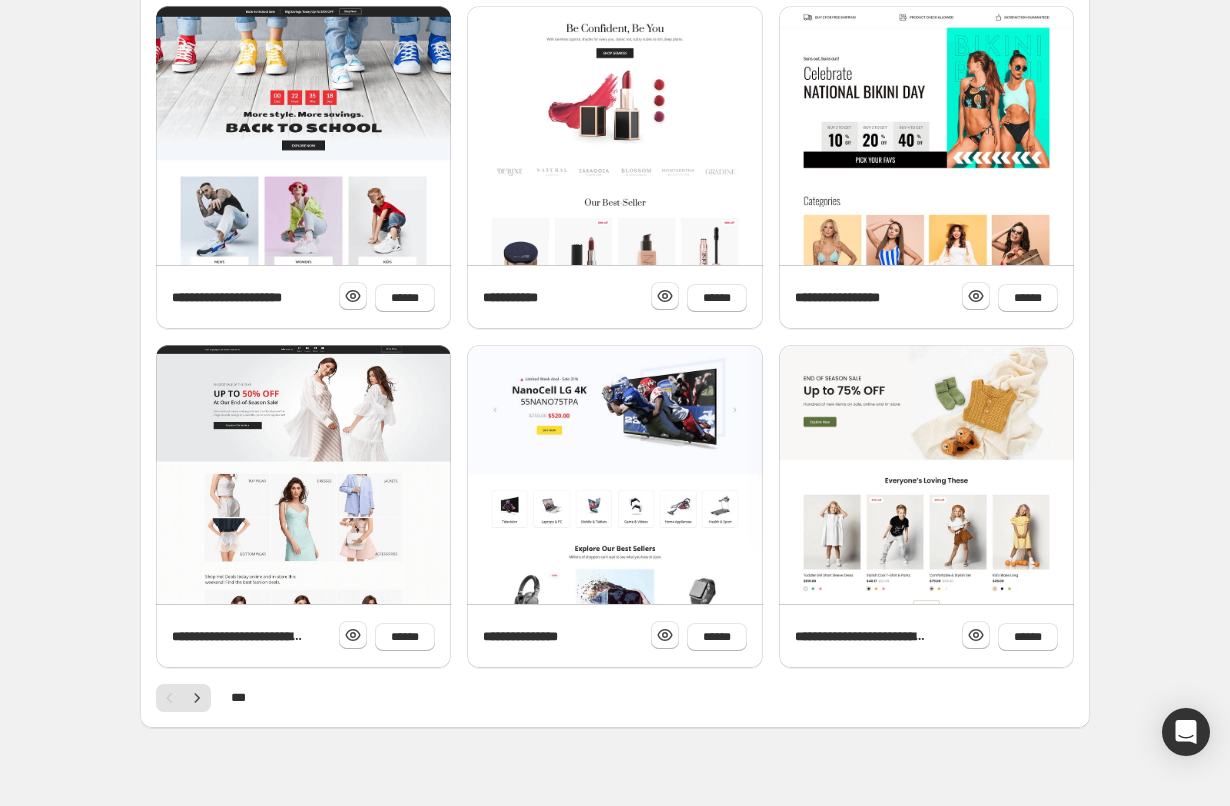 scroll, scrollTop: 634, scrollLeft: 0, axis: vertical 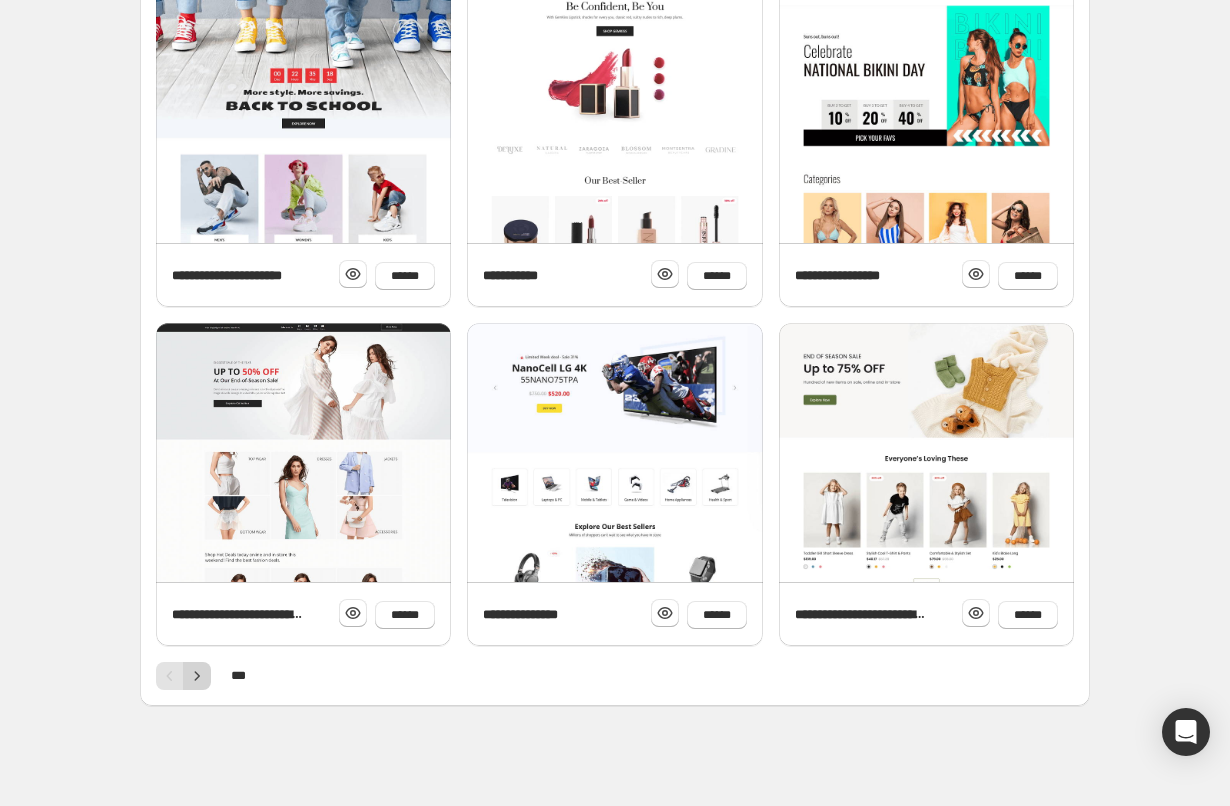 click 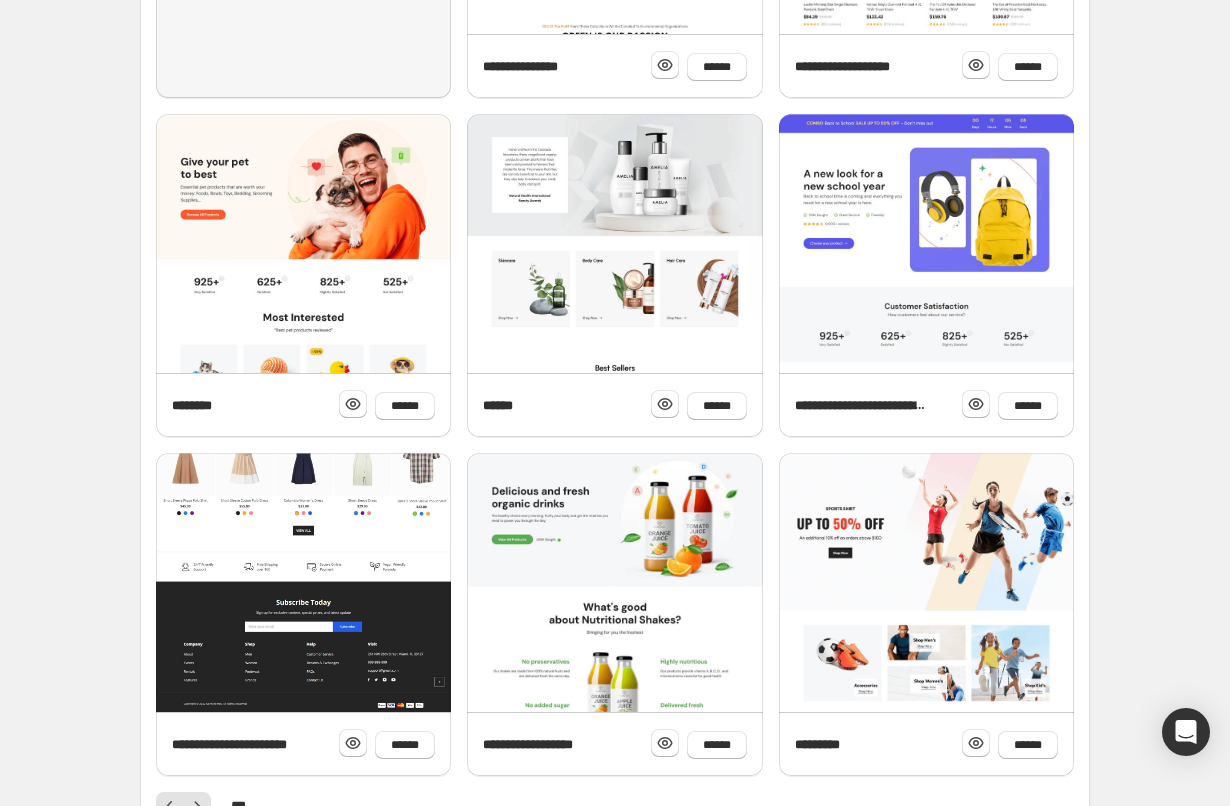 scroll, scrollTop: 634, scrollLeft: 0, axis: vertical 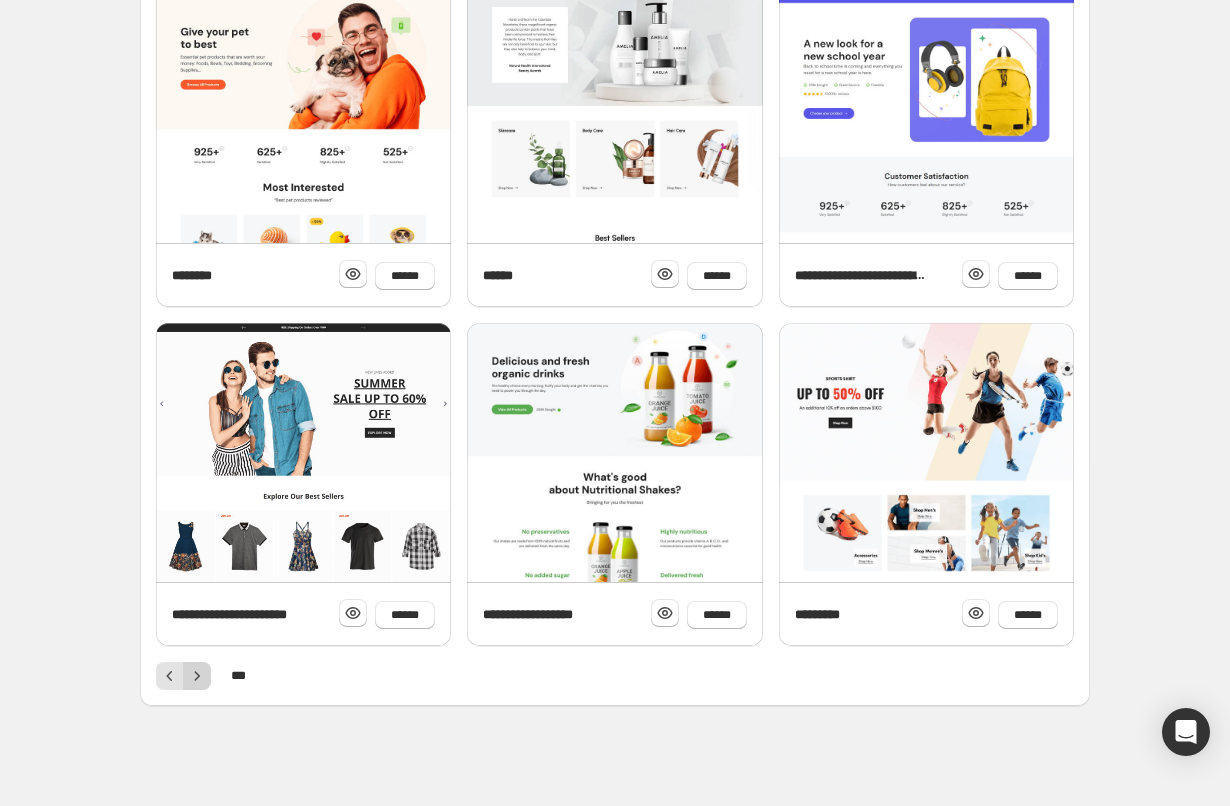 click 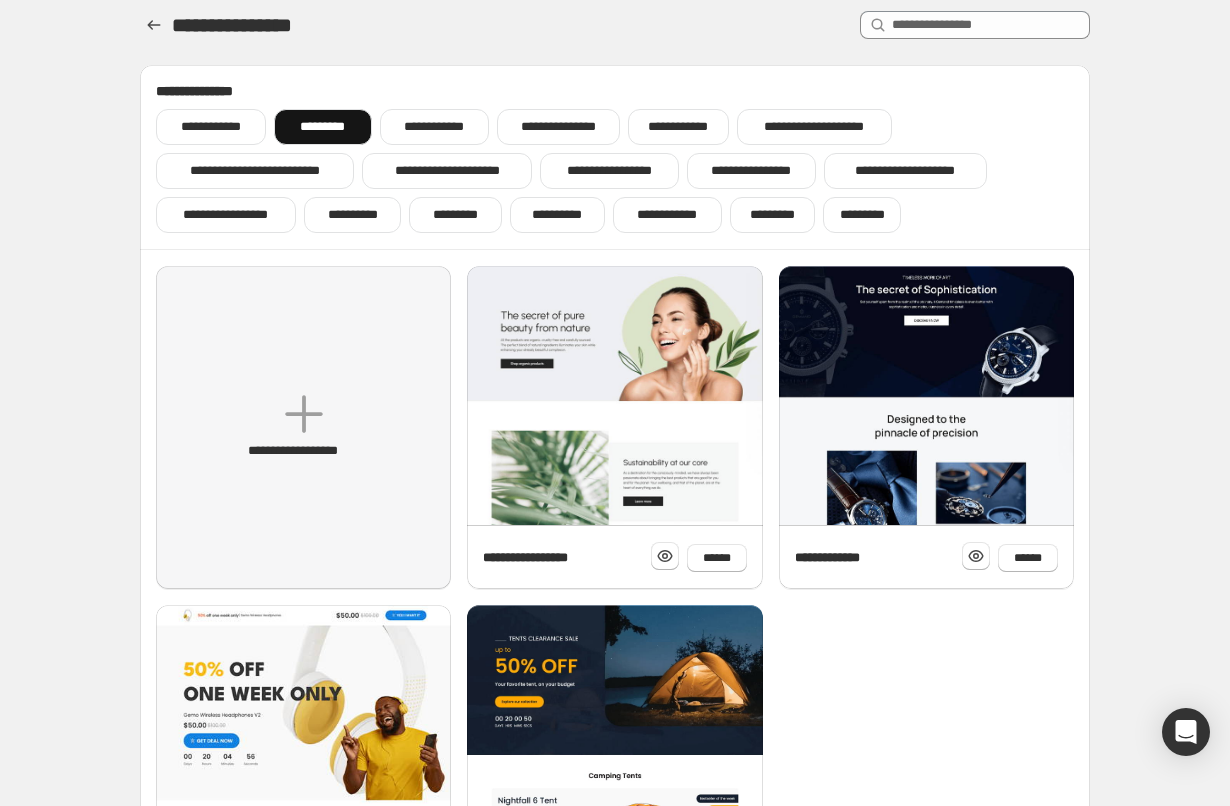 scroll, scrollTop: 0, scrollLeft: 0, axis: both 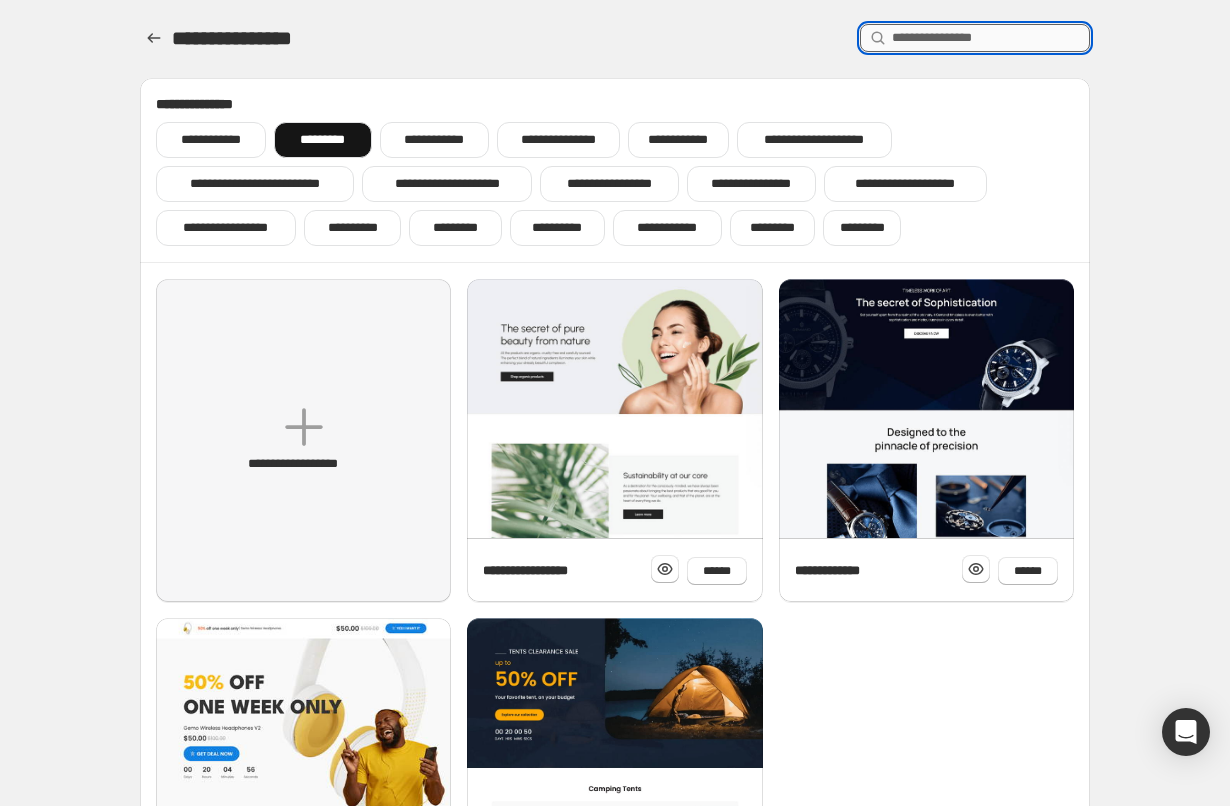 click at bounding box center [991, 38] 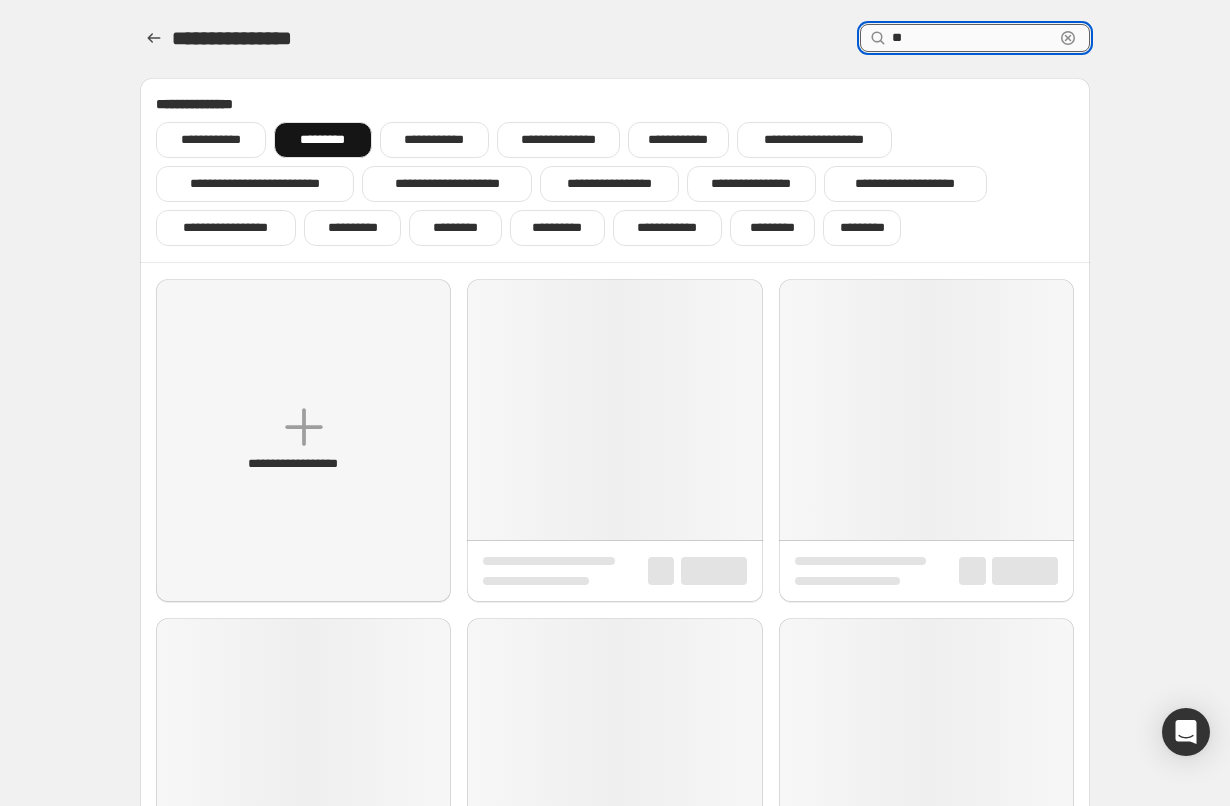 type on "*" 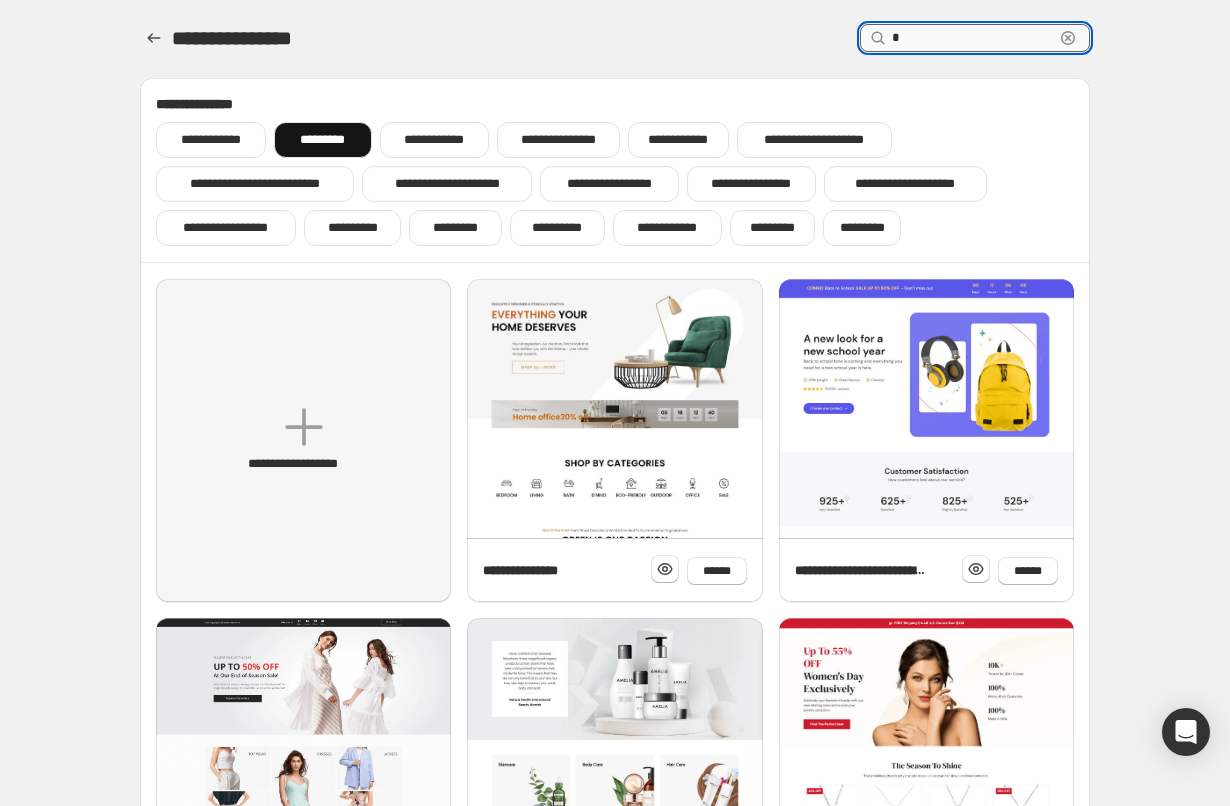 type 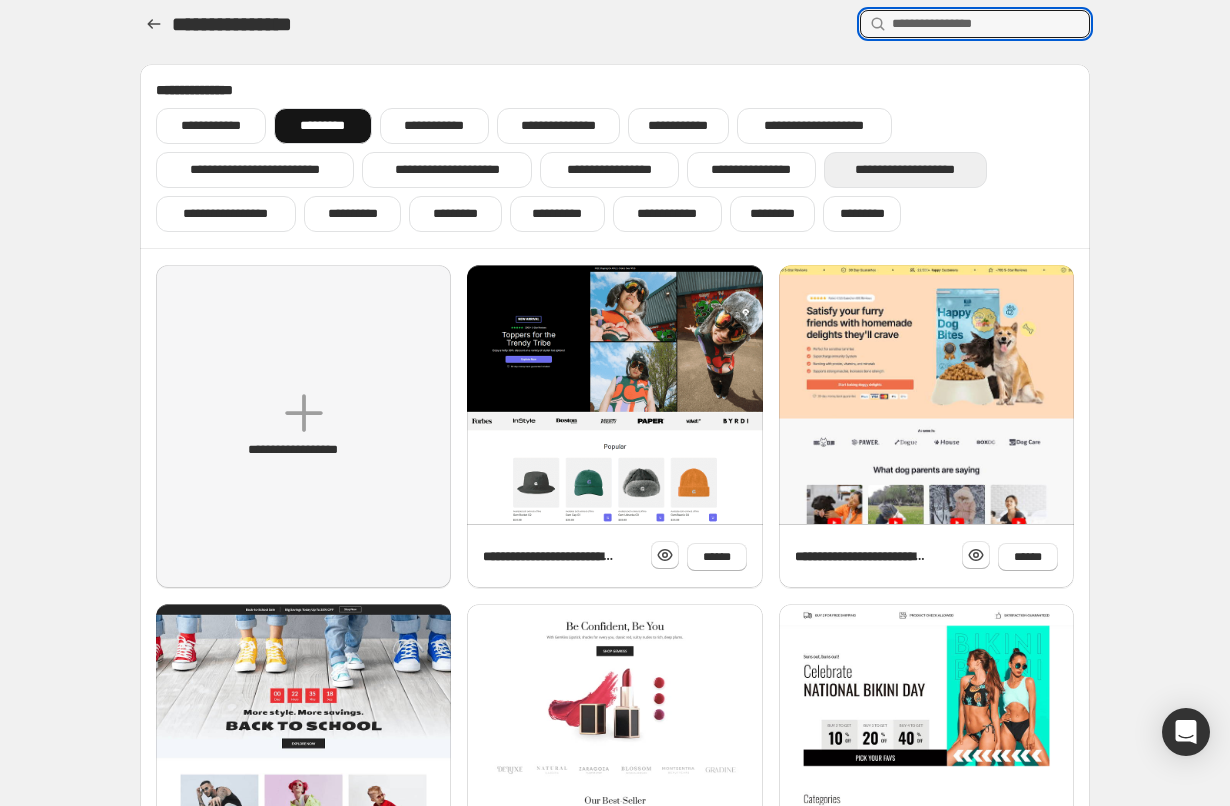 scroll, scrollTop: 0, scrollLeft: 0, axis: both 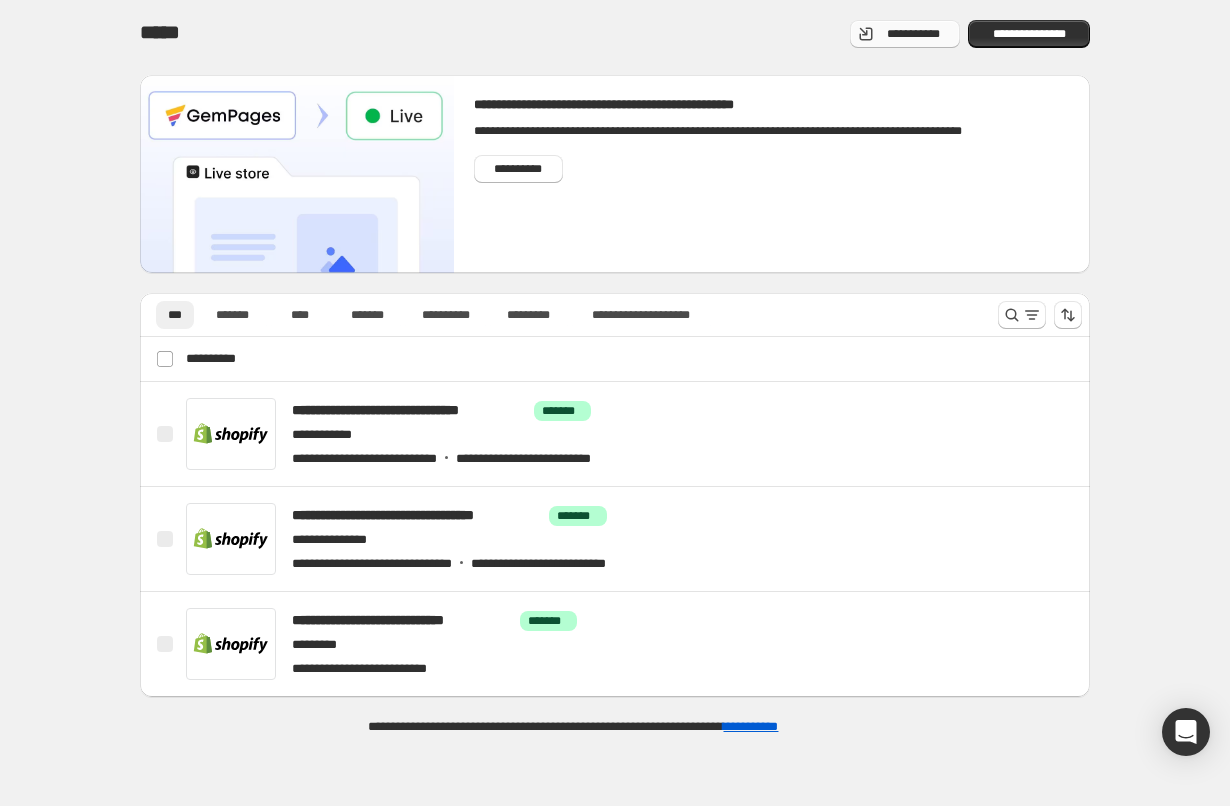 click on "**********" at bounding box center [913, 34] 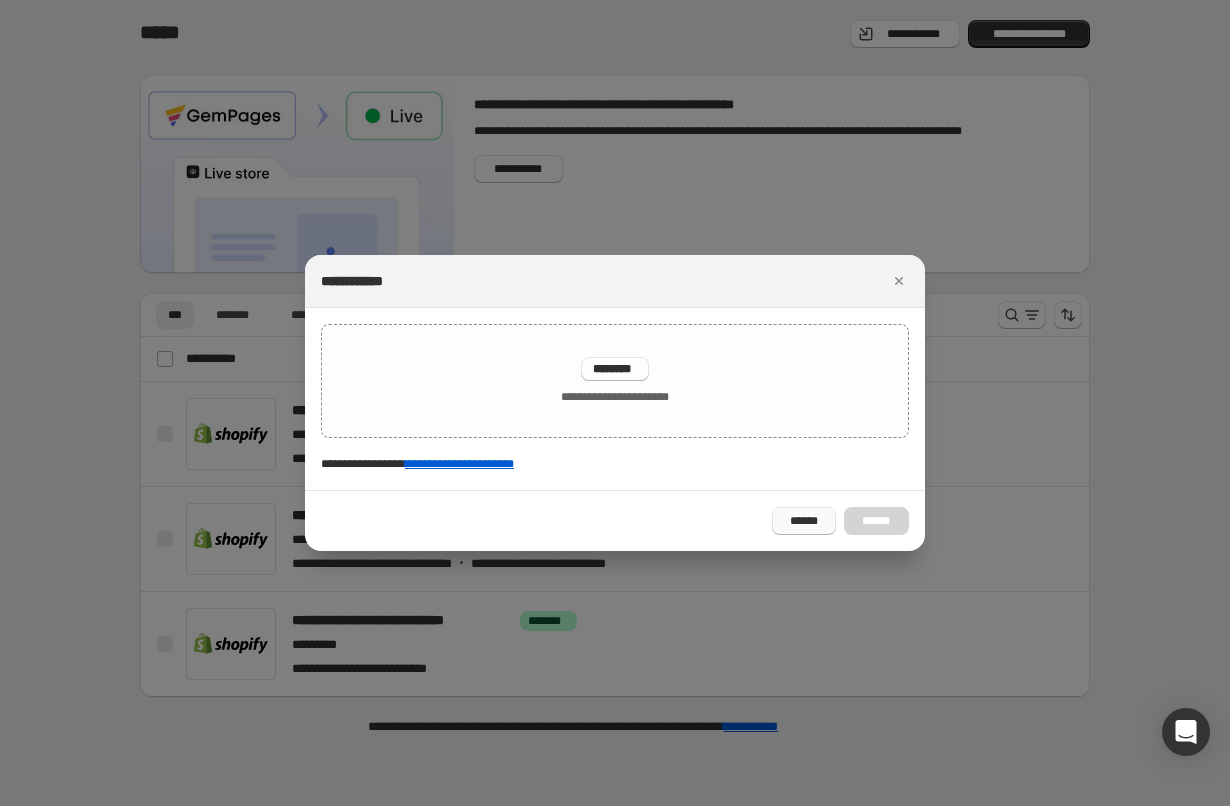 click on "******" at bounding box center (804, 521) 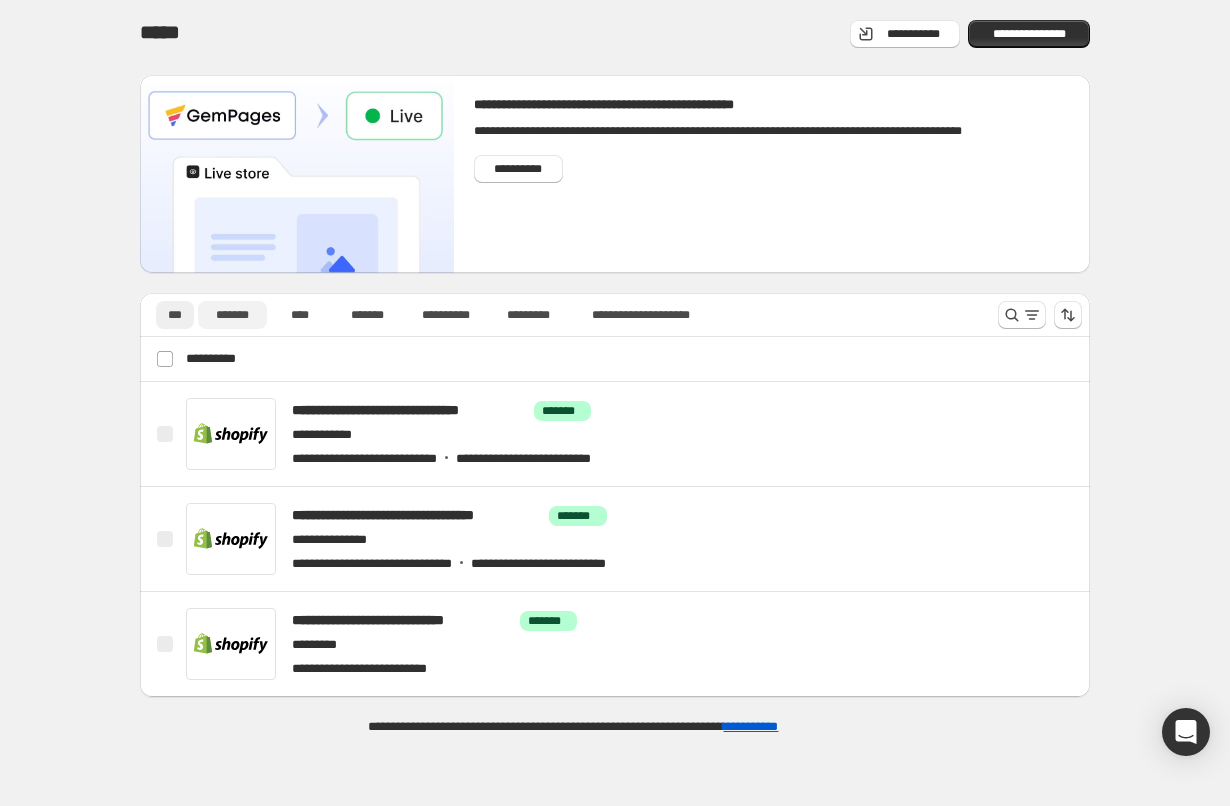 click on "*******" at bounding box center (232, 315) 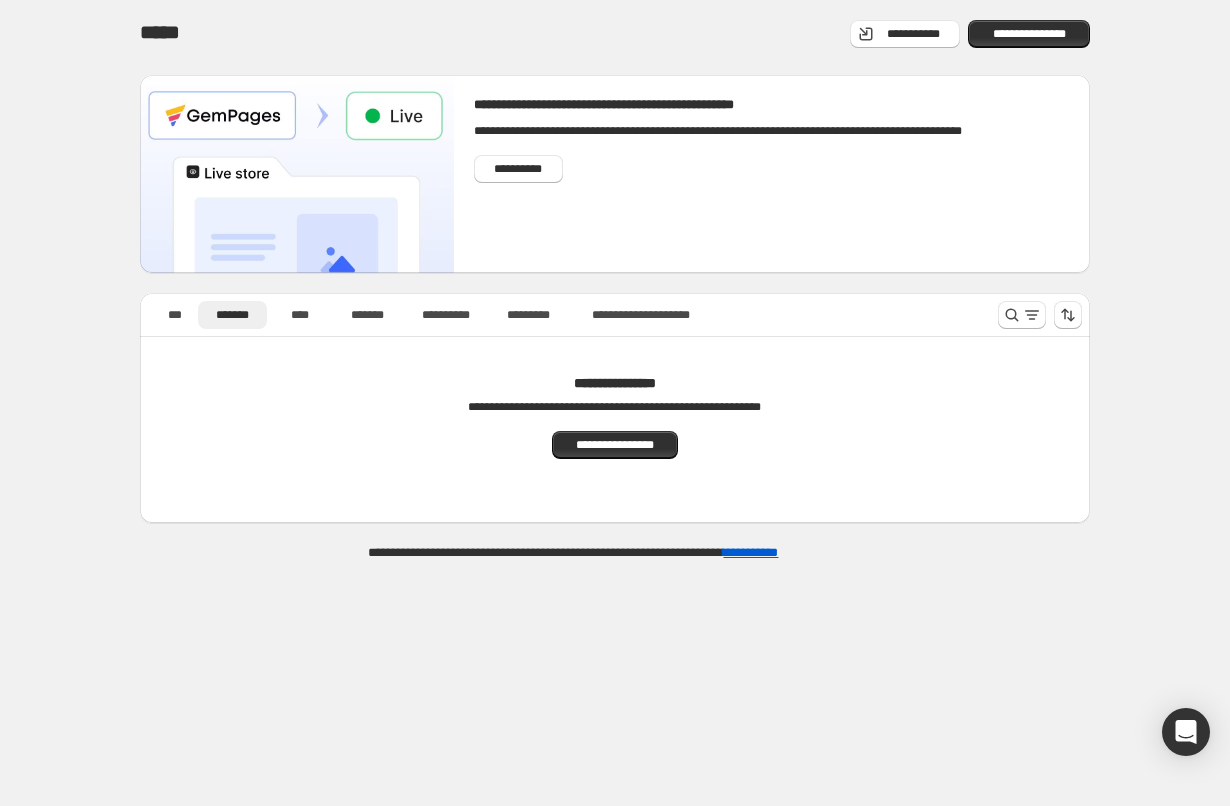 click on "**********" at bounding box center [573, 314] 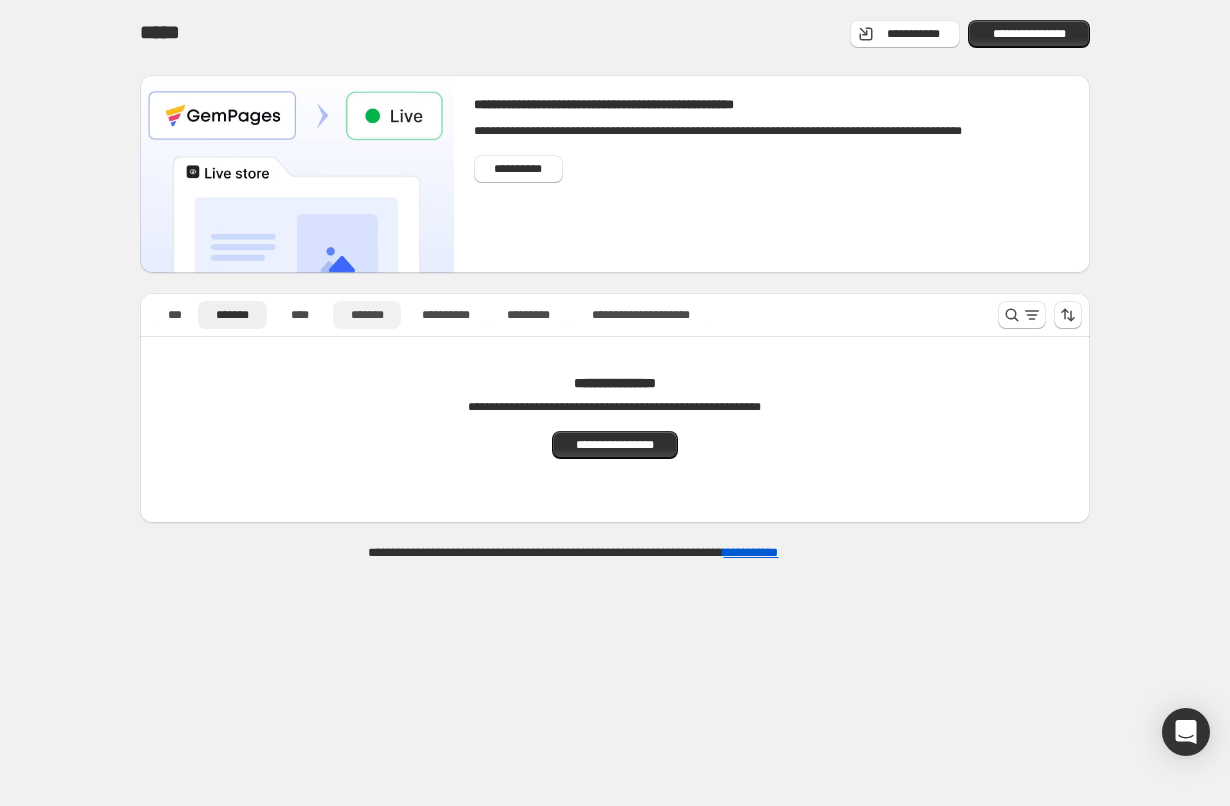 click on "*******" at bounding box center [367, 315] 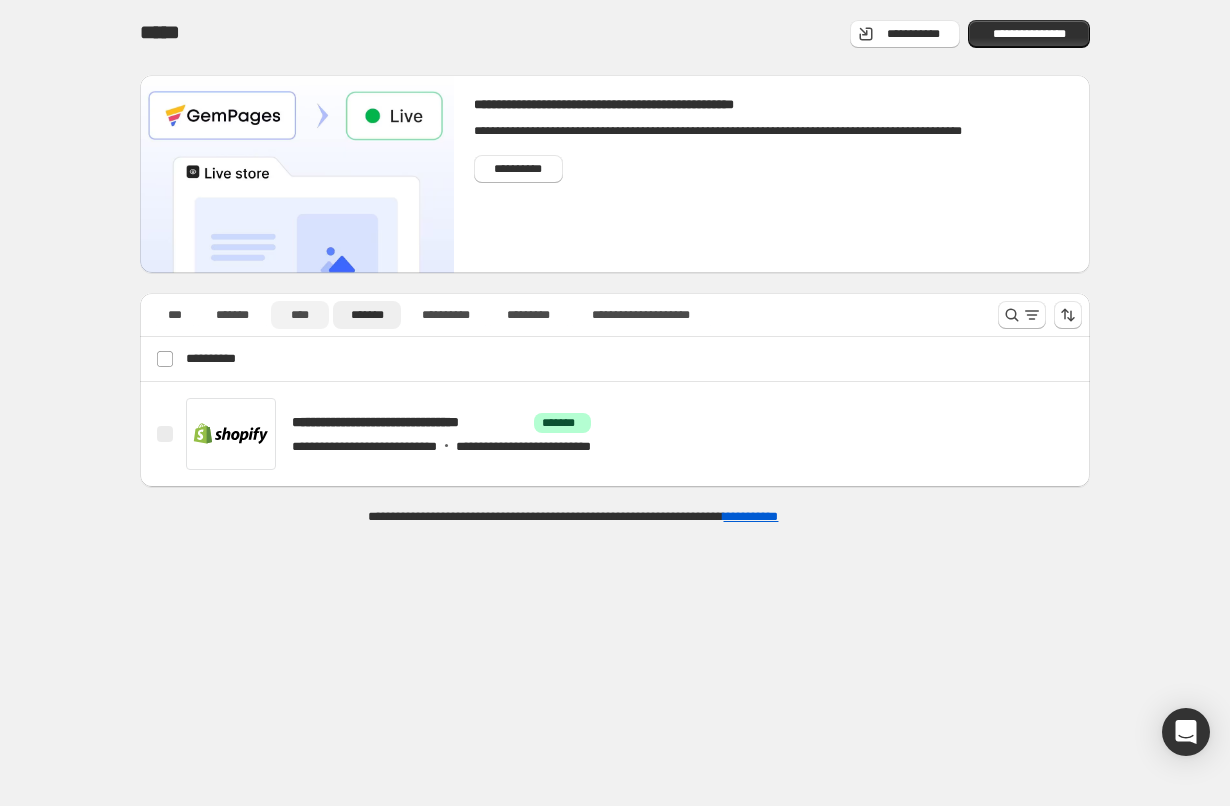 click on "****" at bounding box center [300, 315] 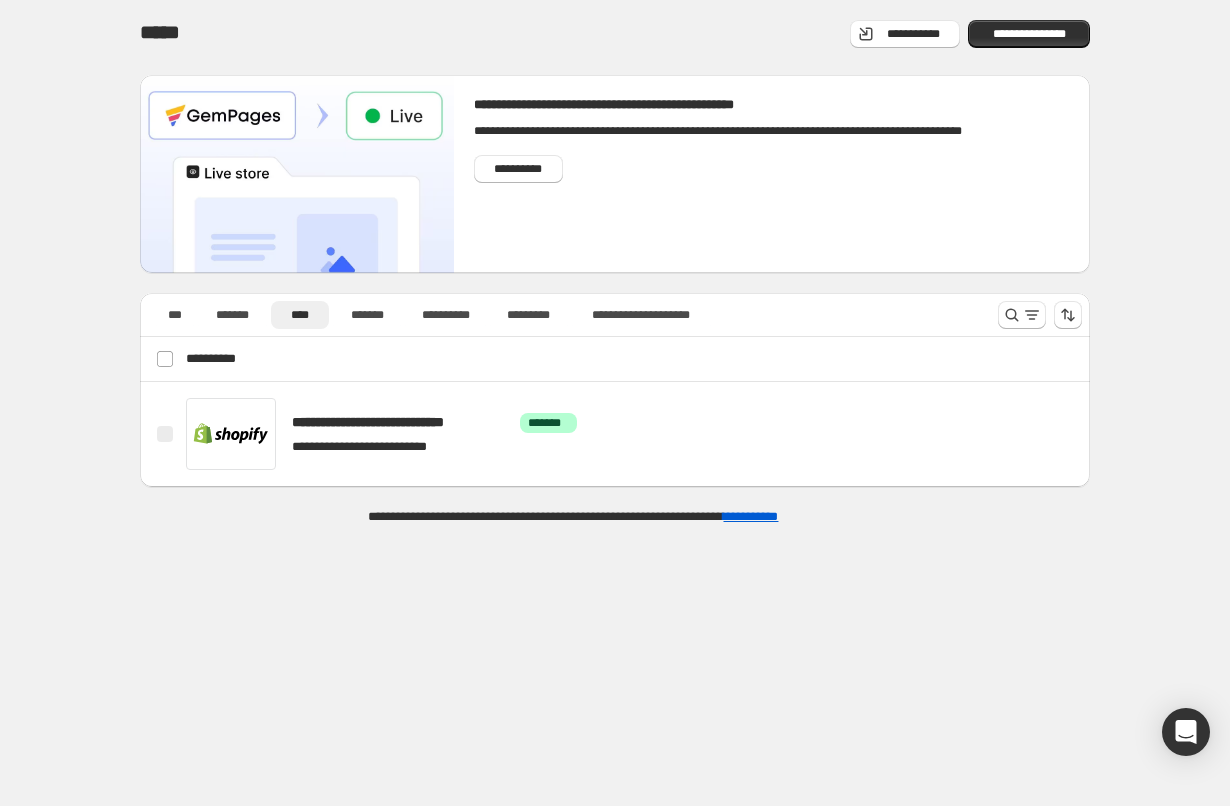 click on "**********" at bounding box center (615, 507) 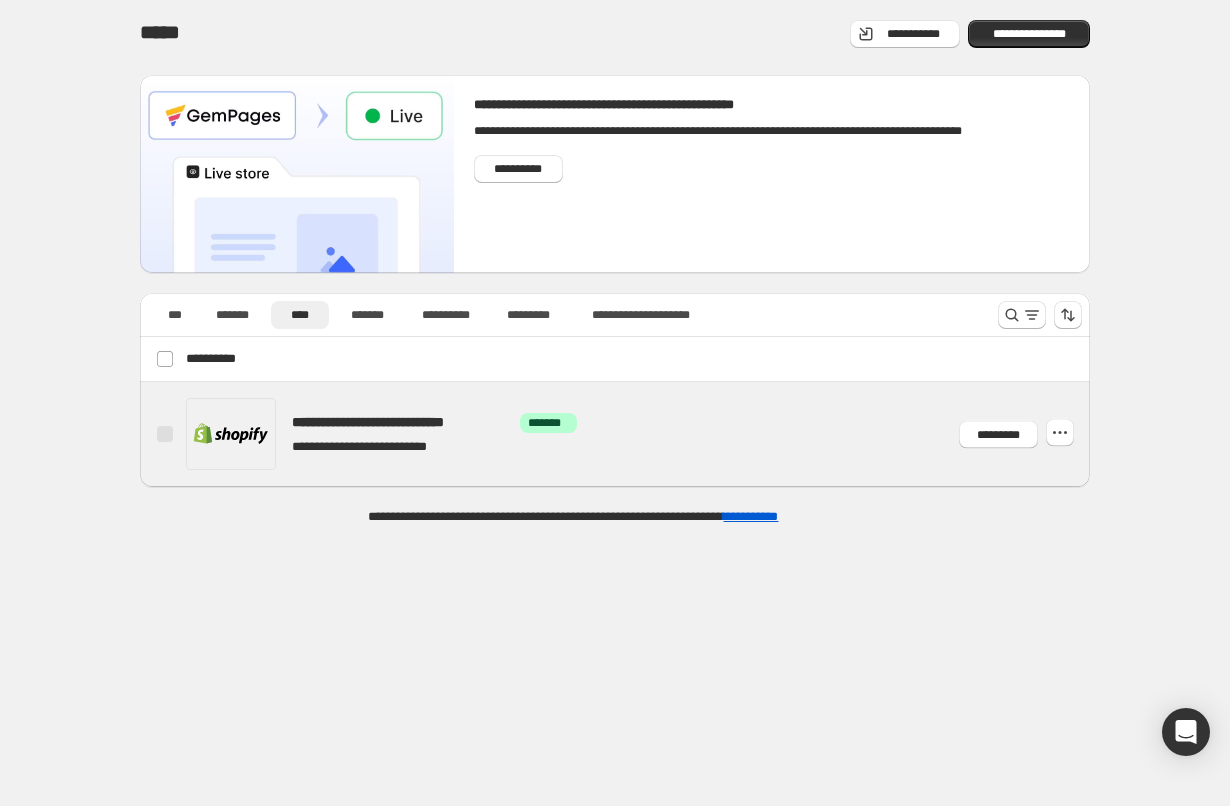 click at bounding box center (639, 434) 